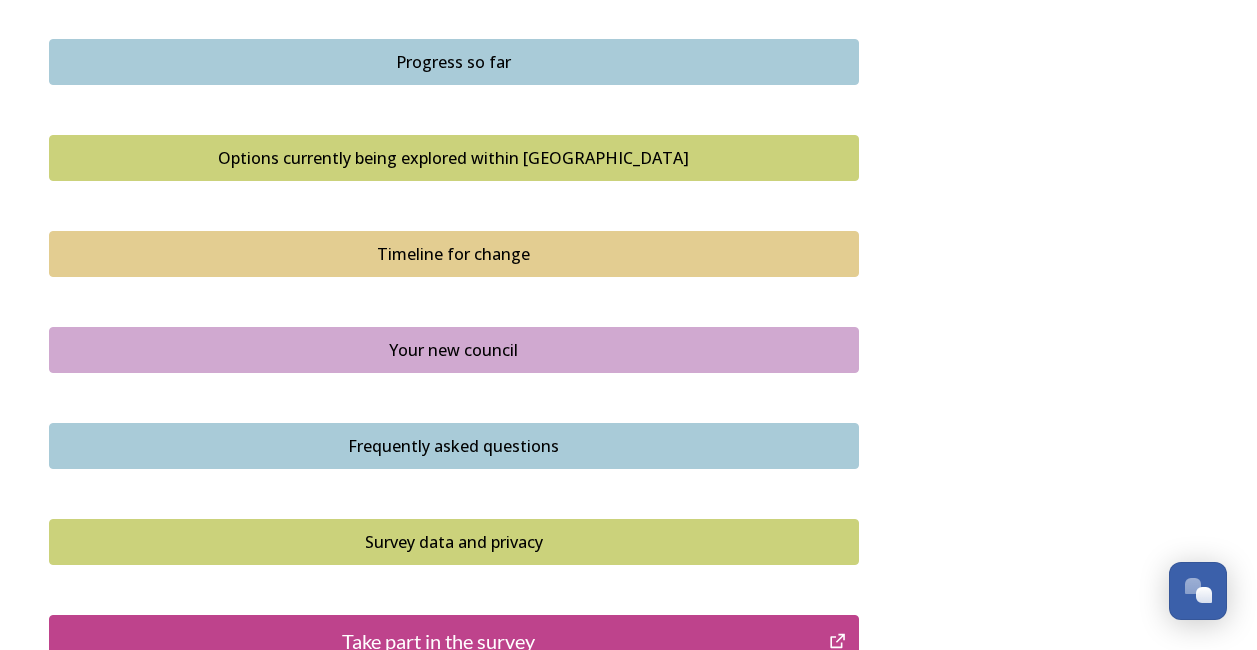 scroll, scrollTop: 1400, scrollLeft: 0, axis: vertical 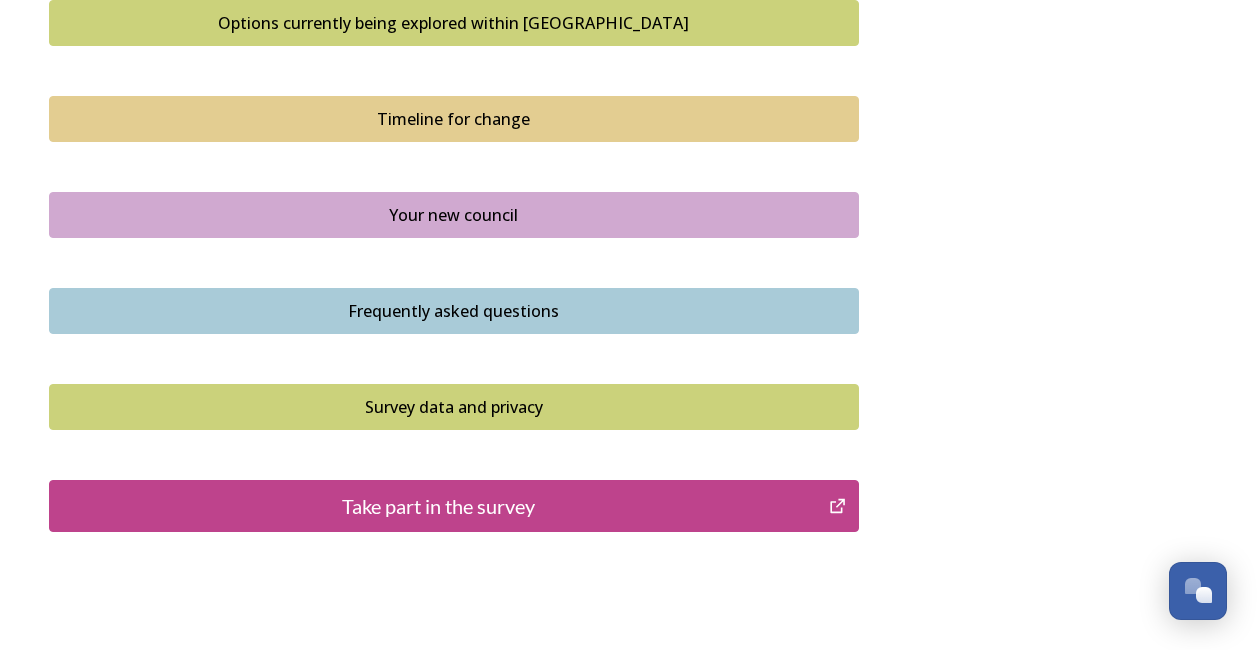 click on "Your new council" at bounding box center (454, 215) 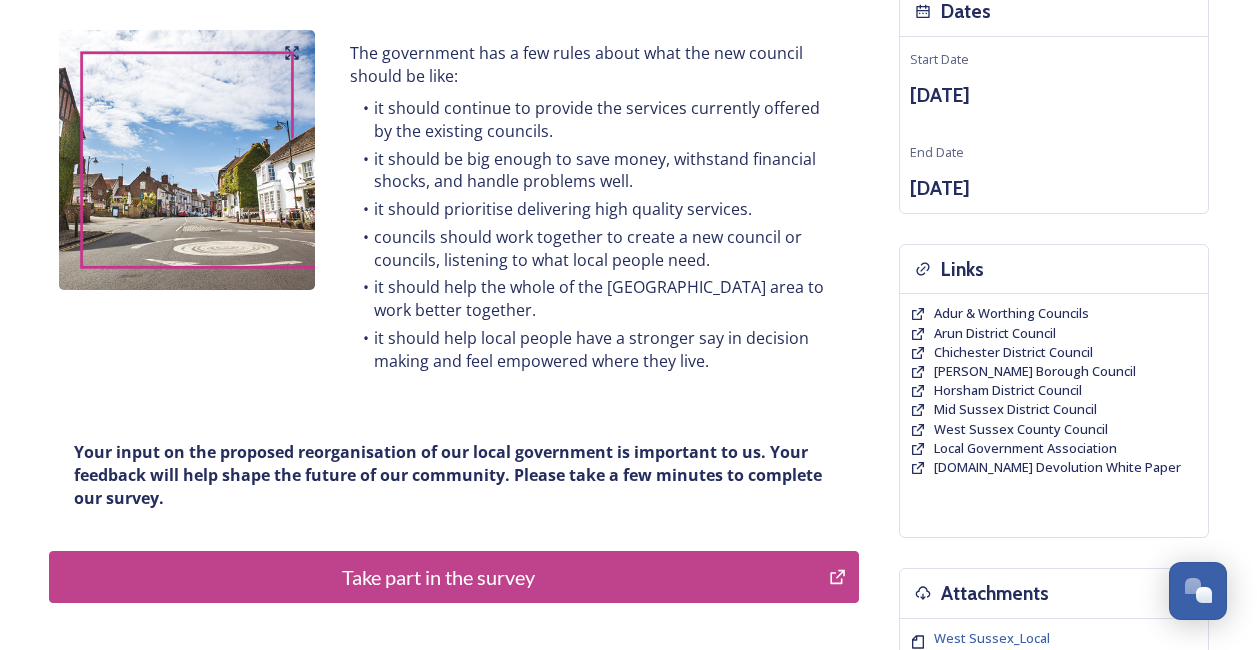 scroll, scrollTop: 300, scrollLeft: 0, axis: vertical 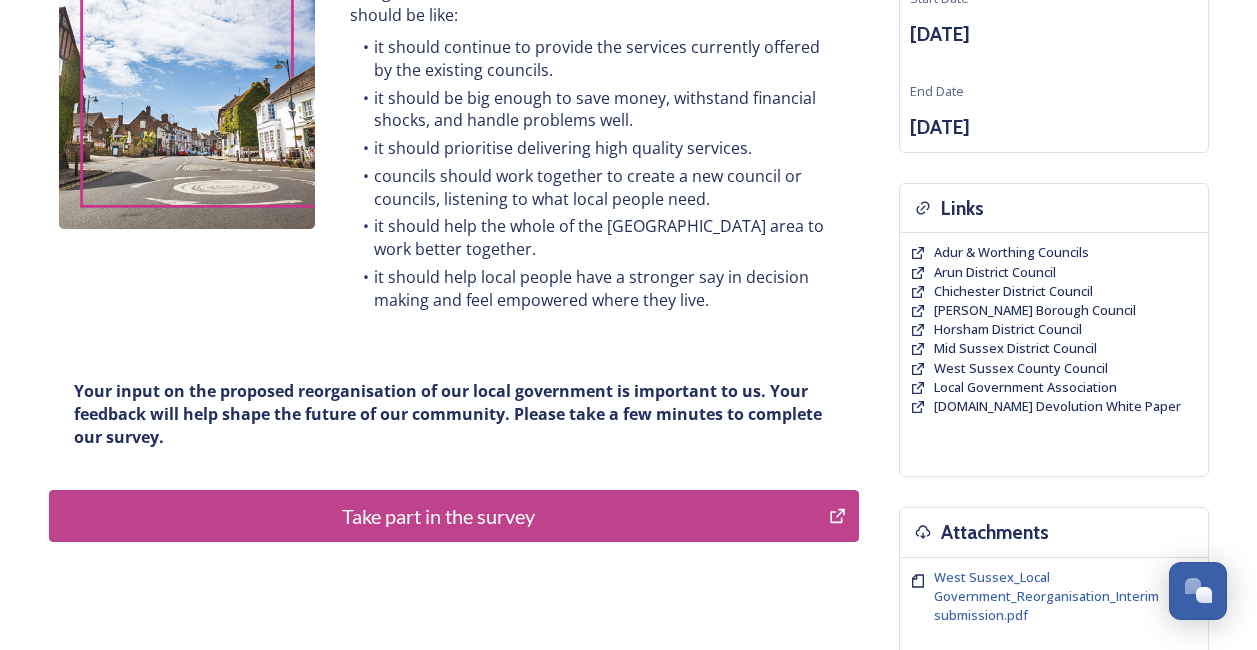 click on "Take part in the survey" at bounding box center [439, 516] 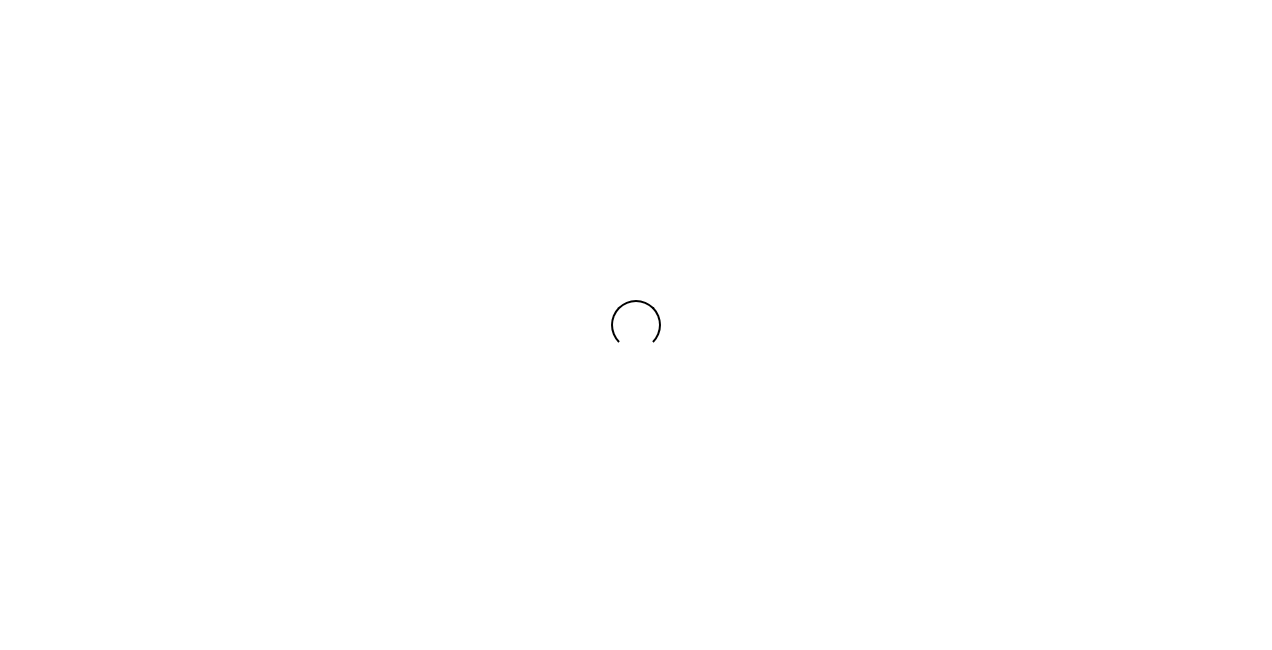 scroll, scrollTop: 0, scrollLeft: 0, axis: both 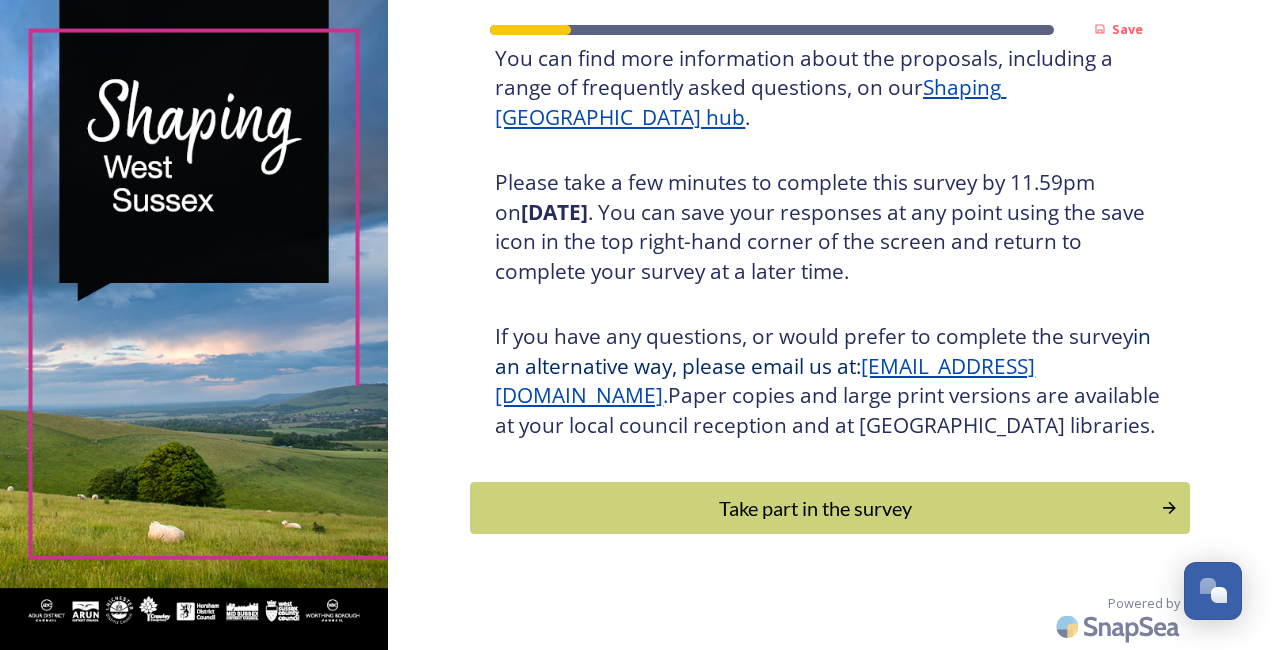 click on "Take part in the survey" at bounding box center (815, 508) 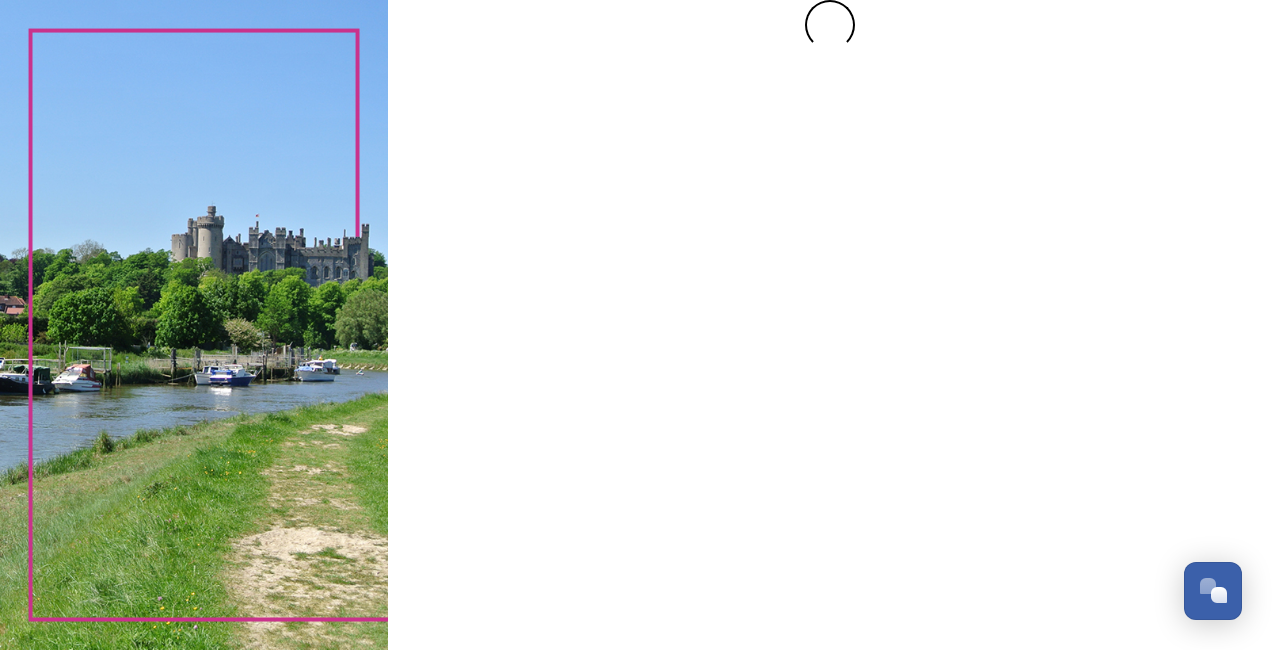 scroll, scrollTop: 0, scrollLeft: 0, axis: both 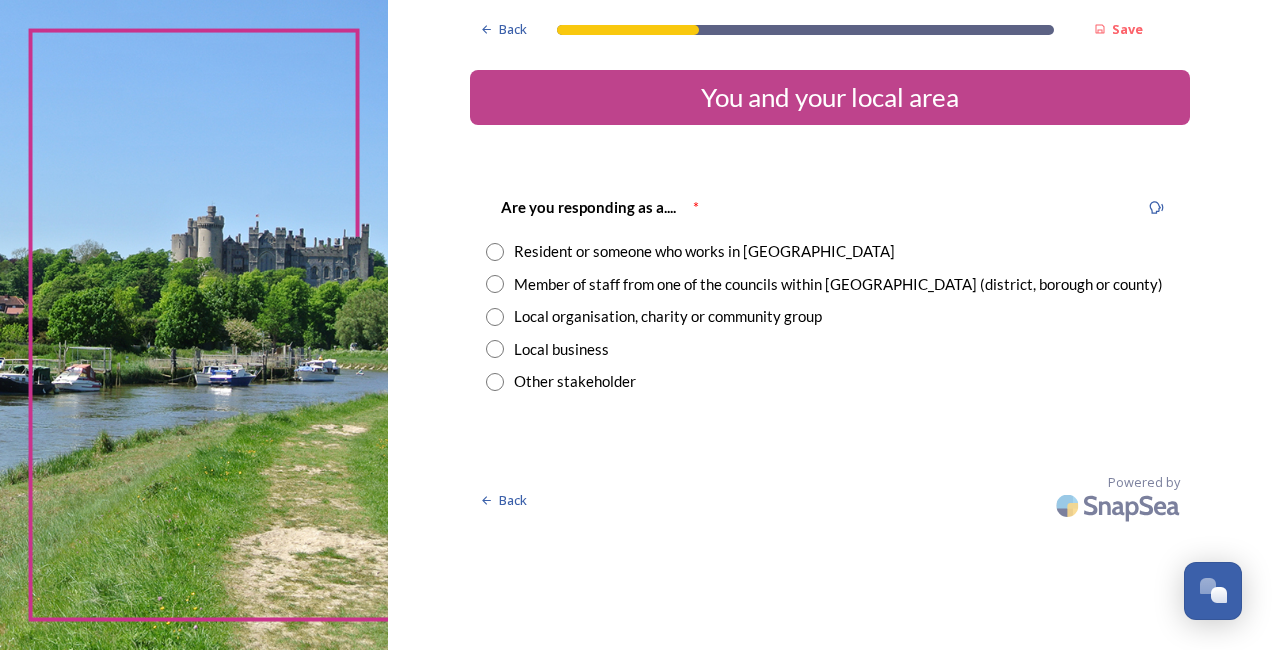 click at bounding box center [495, 252] 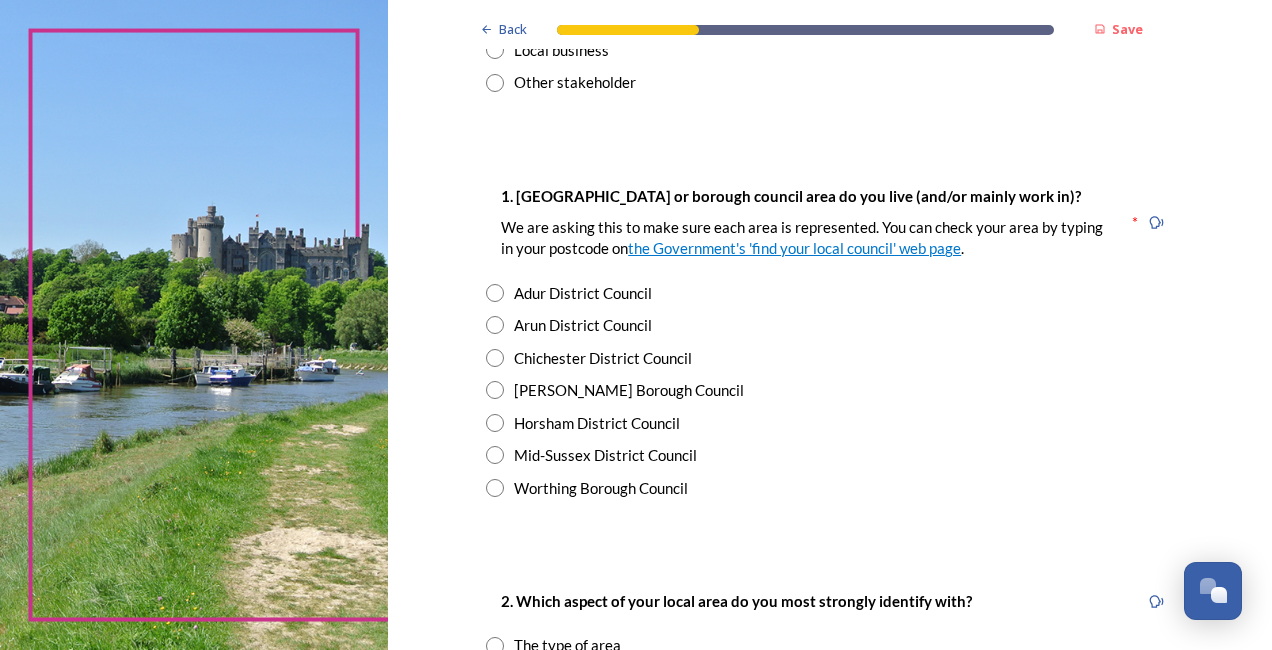 scroll, scrollTop: 300, scrollLeft: 0, axis: vertical 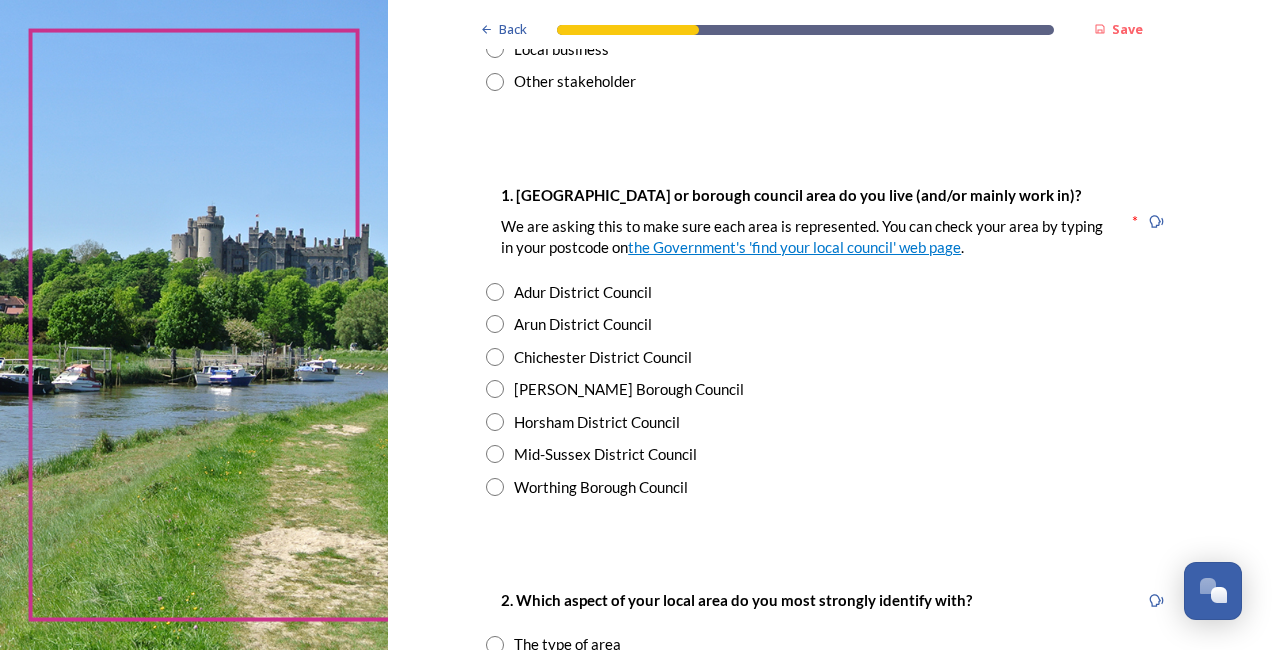 click at bounding box center (495, 487) 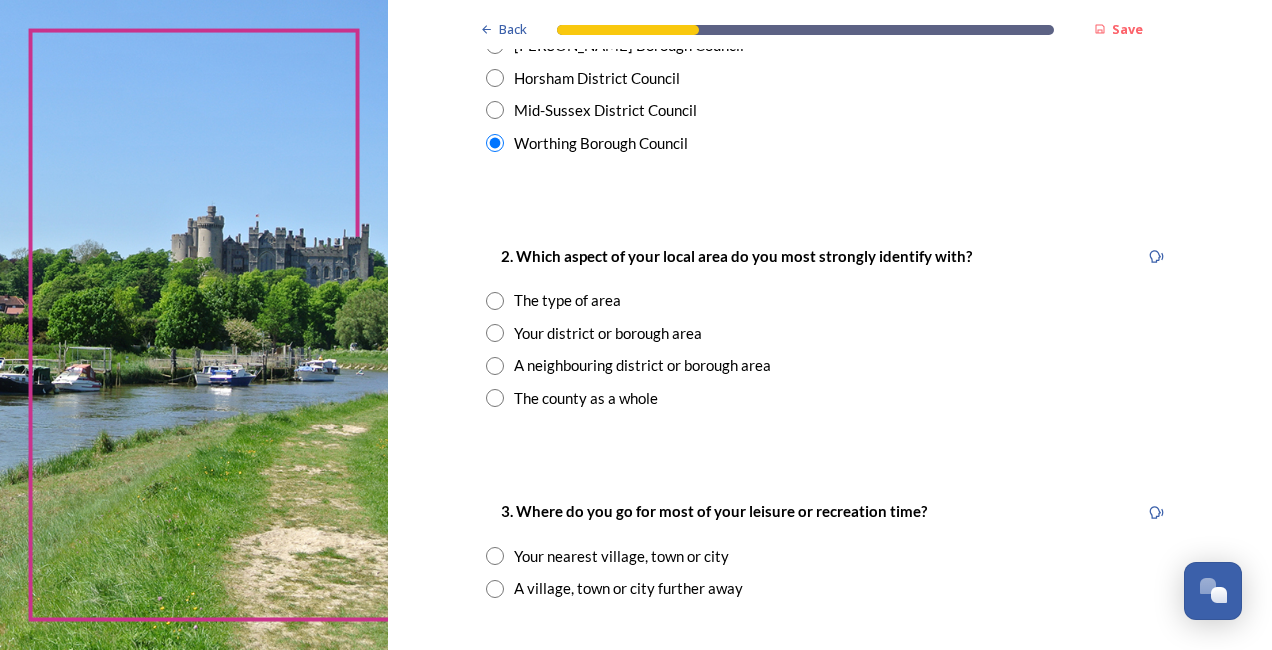 scroll, scrollTop: 700, scrollLeft: 0, axis: vertical 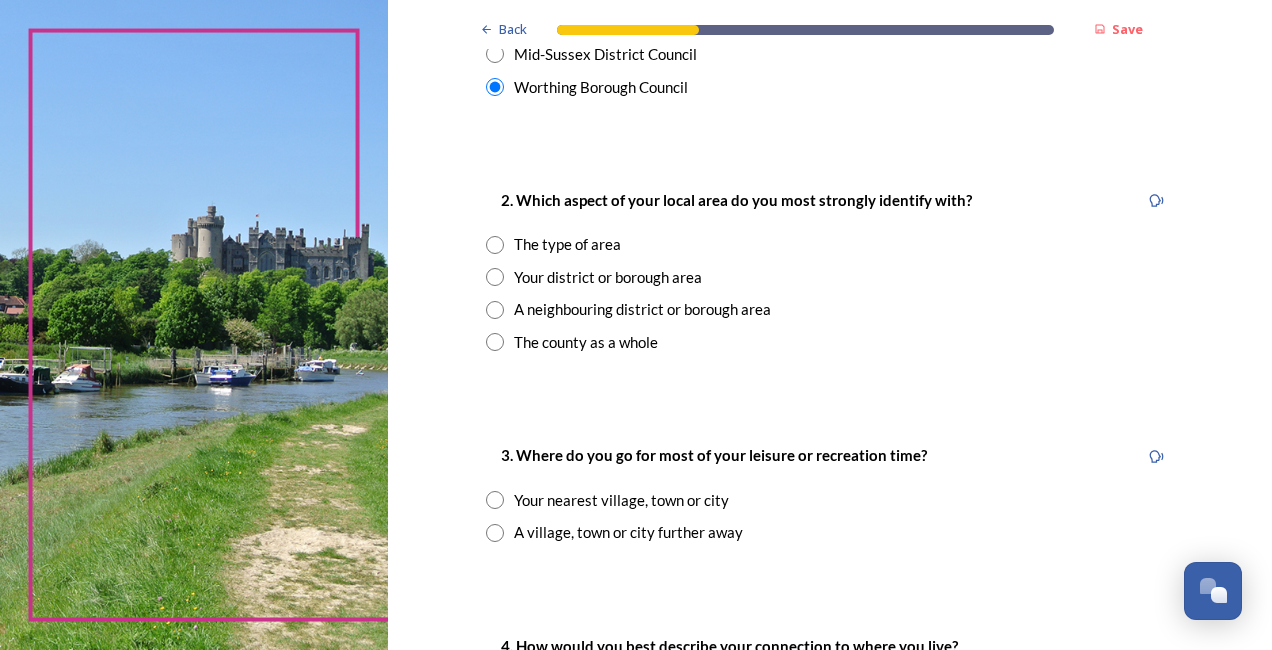 click at bounding box center [495, 277] 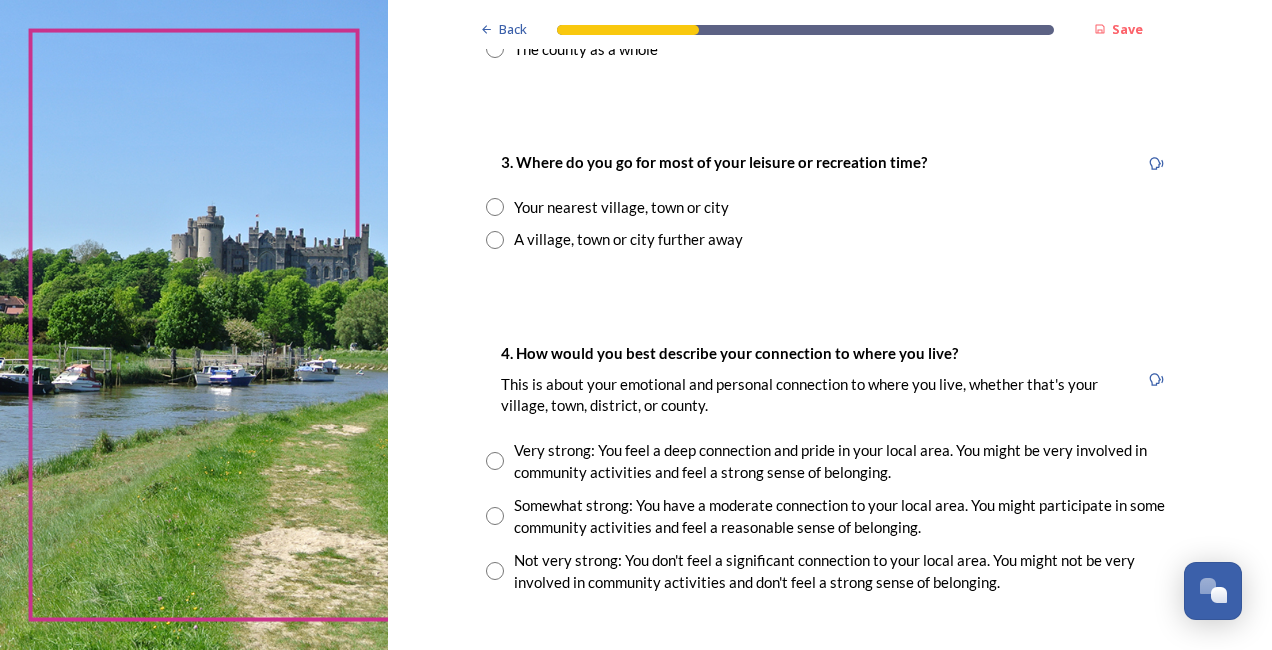 scroll, scrollTop: 1000, scrollLeft: 0, axis: vertical 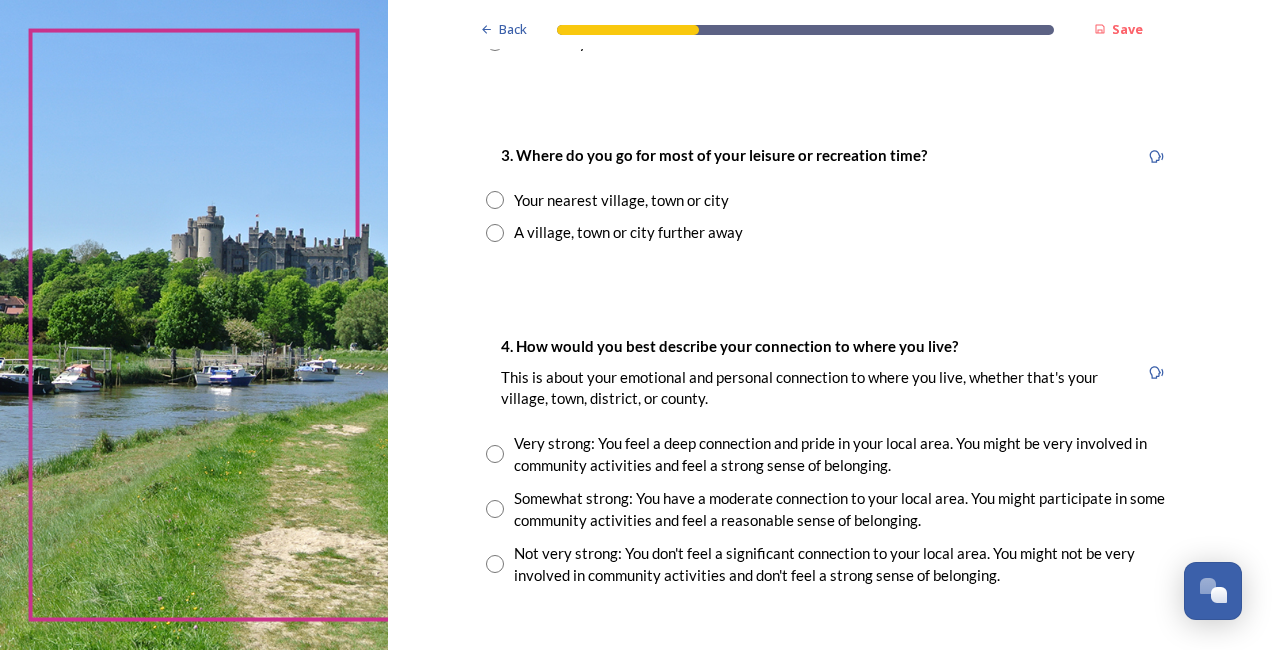 click at bounding box center [495, 200] 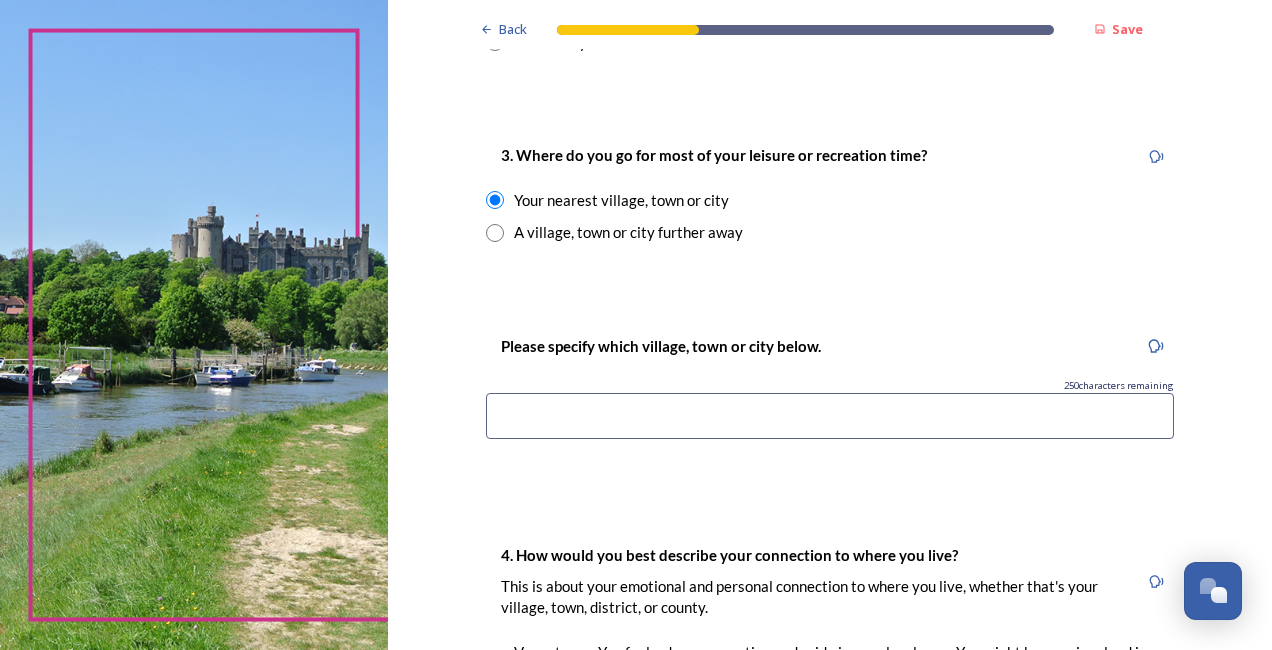 scroll, scrollTop: 1100, scrollLeft: 0, axis: vertical 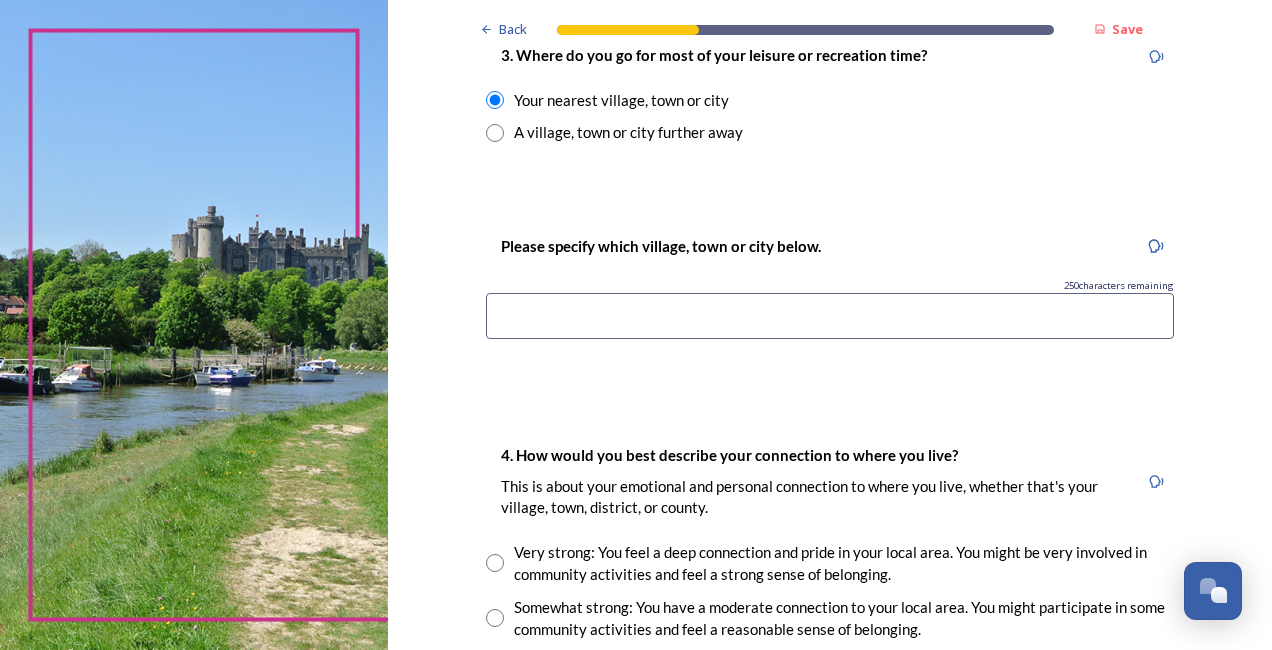 click at bounding box center [830, 316] 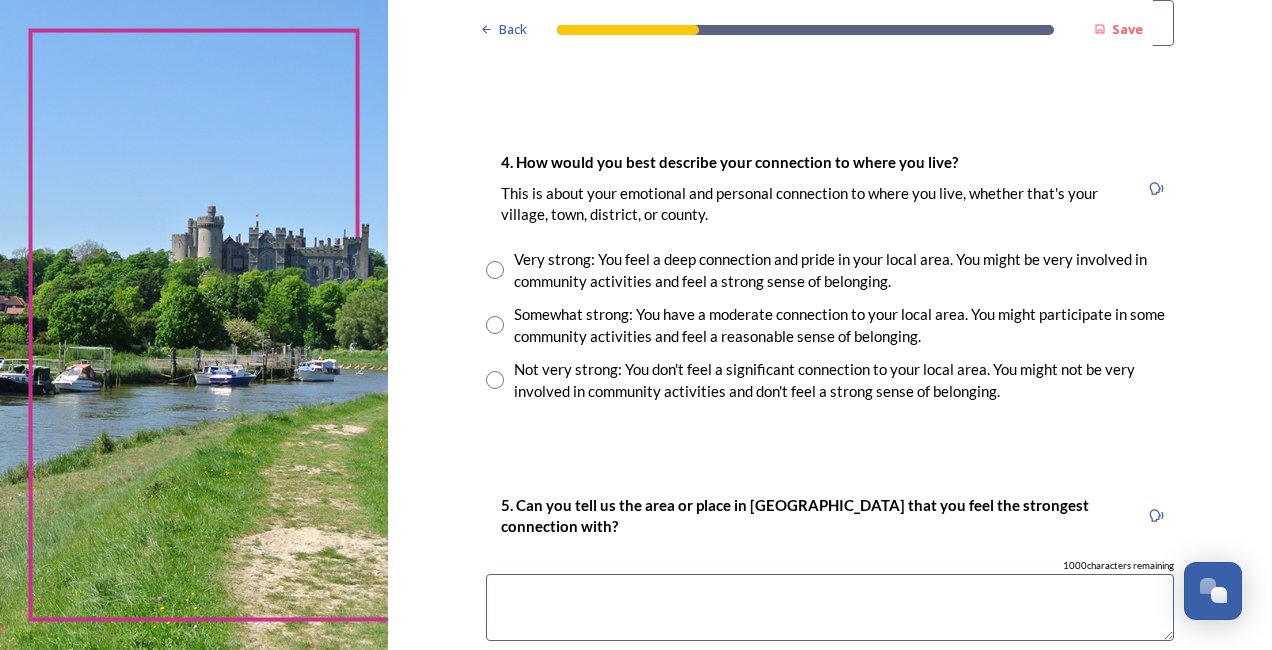 scroll, scrollTop: 1400, scrollLeft: 0, axis: vertical 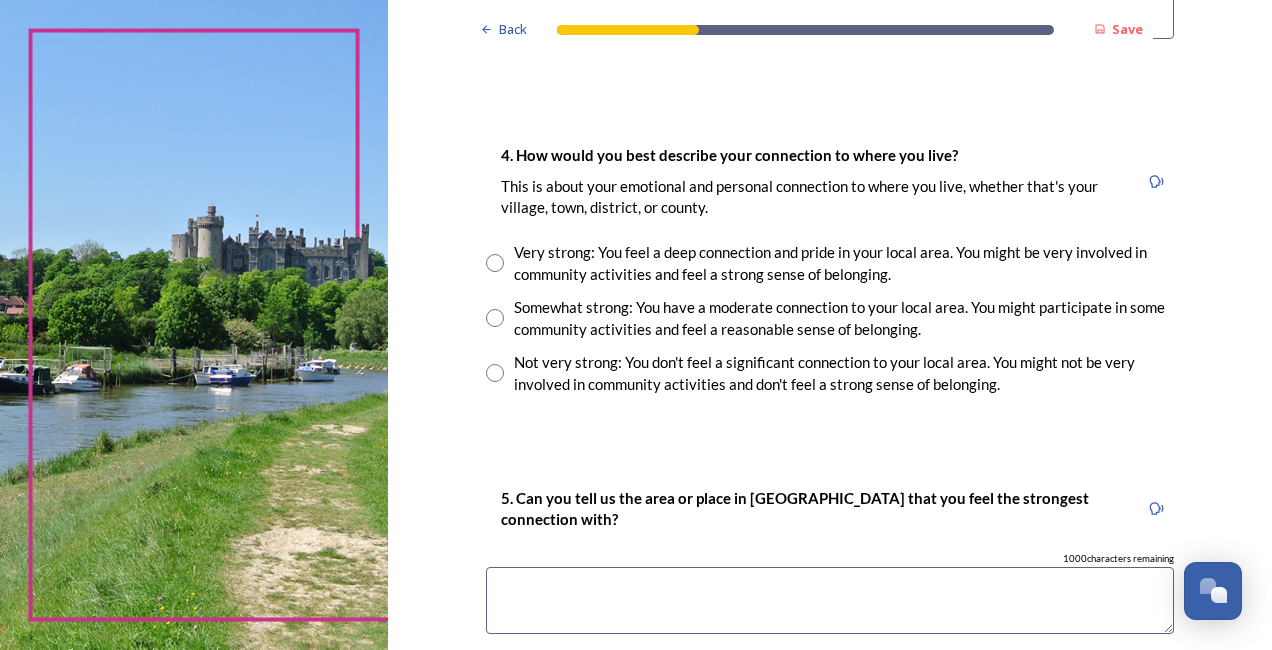 type on "Worthing or Horsham" 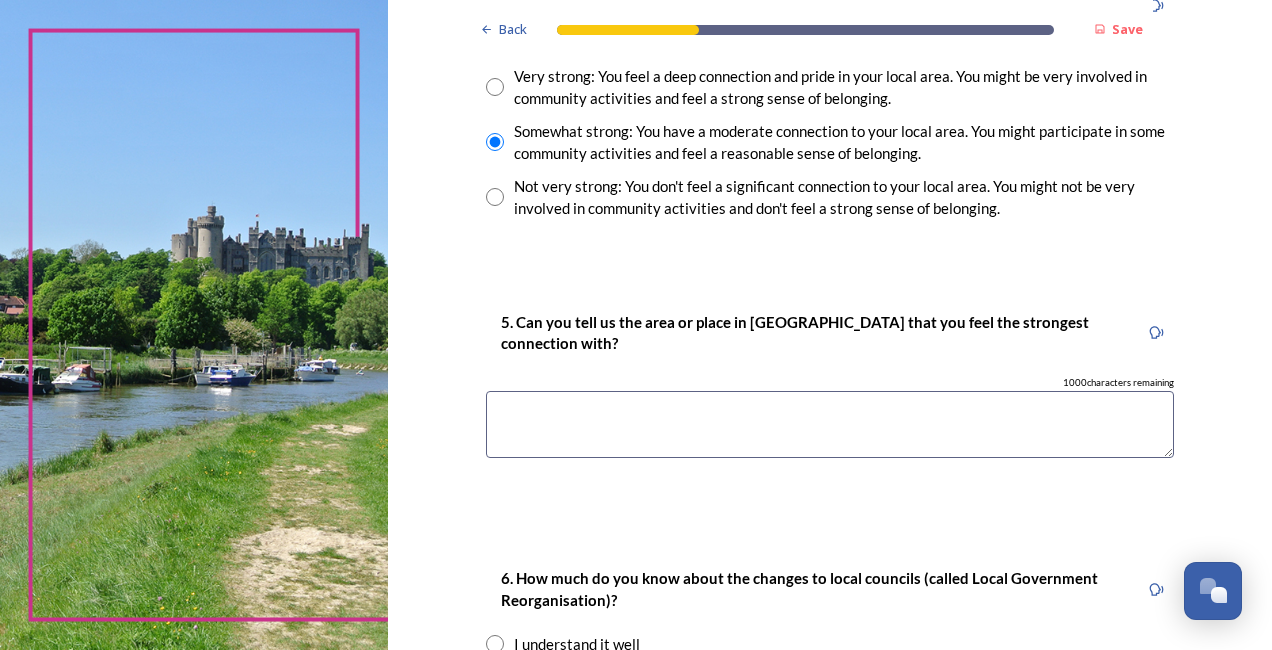 scroll, scrollTop: 1600, scrollLeft: 0, axis: vertical 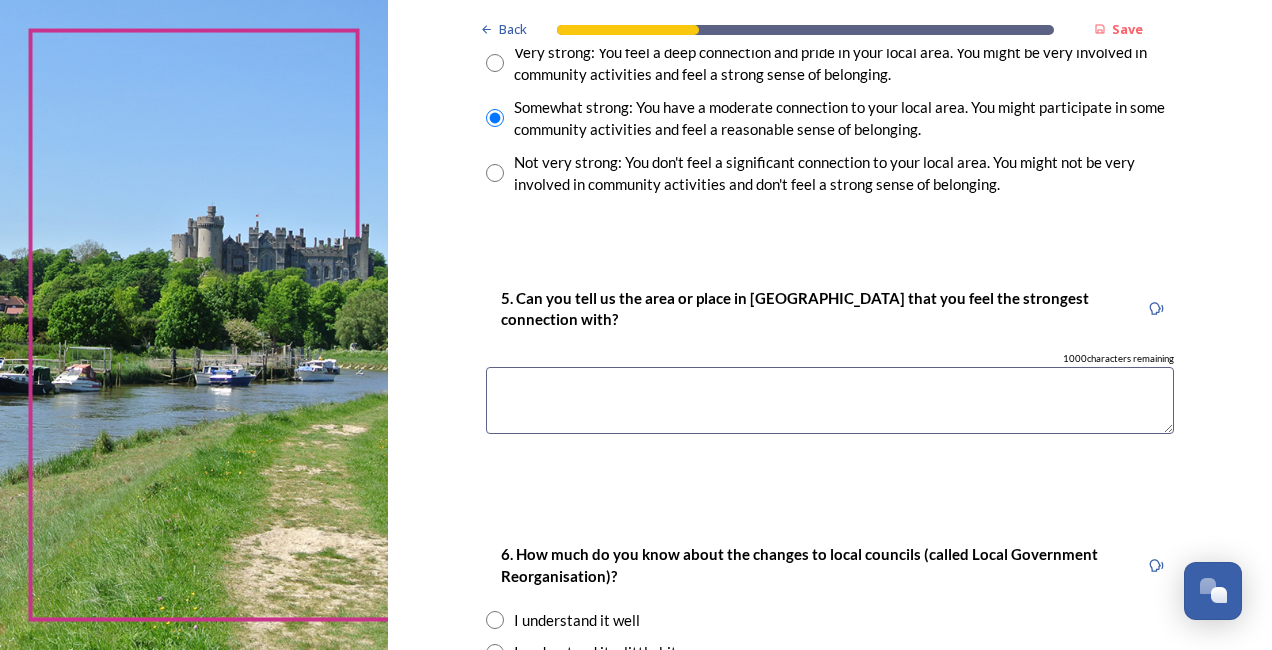 click at bounding box center (830, 400) 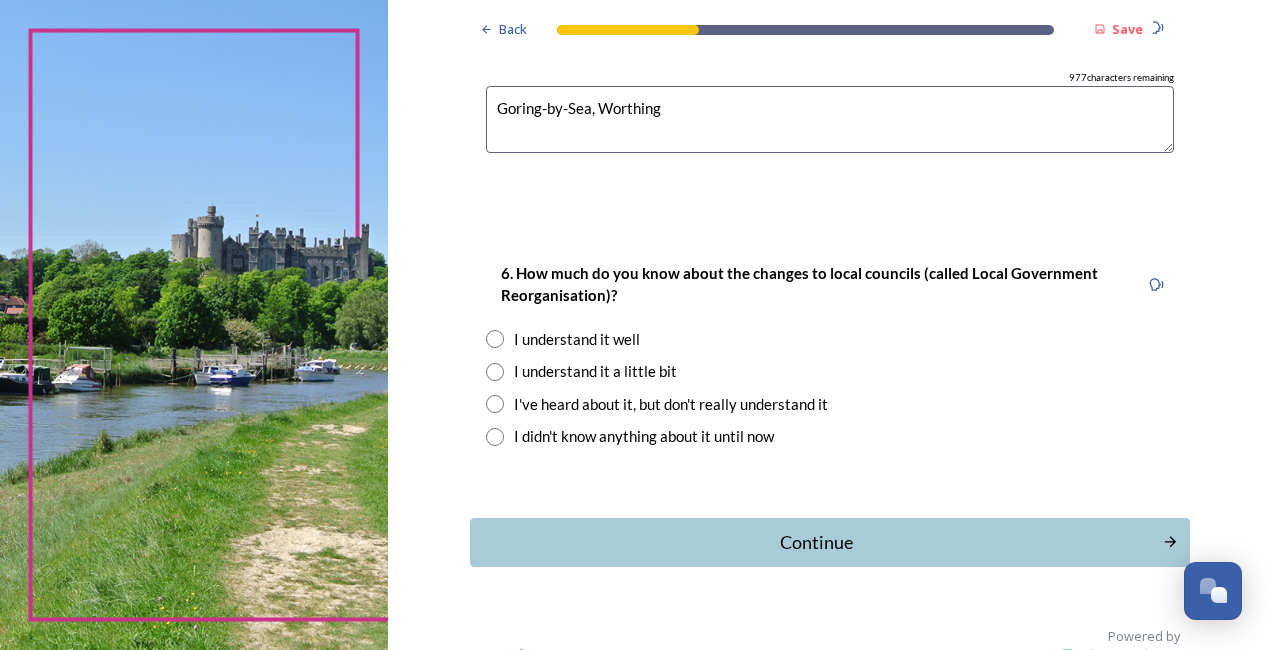 scroll, scrollTop: 1900, scrollLeft: 0, axis: vertical 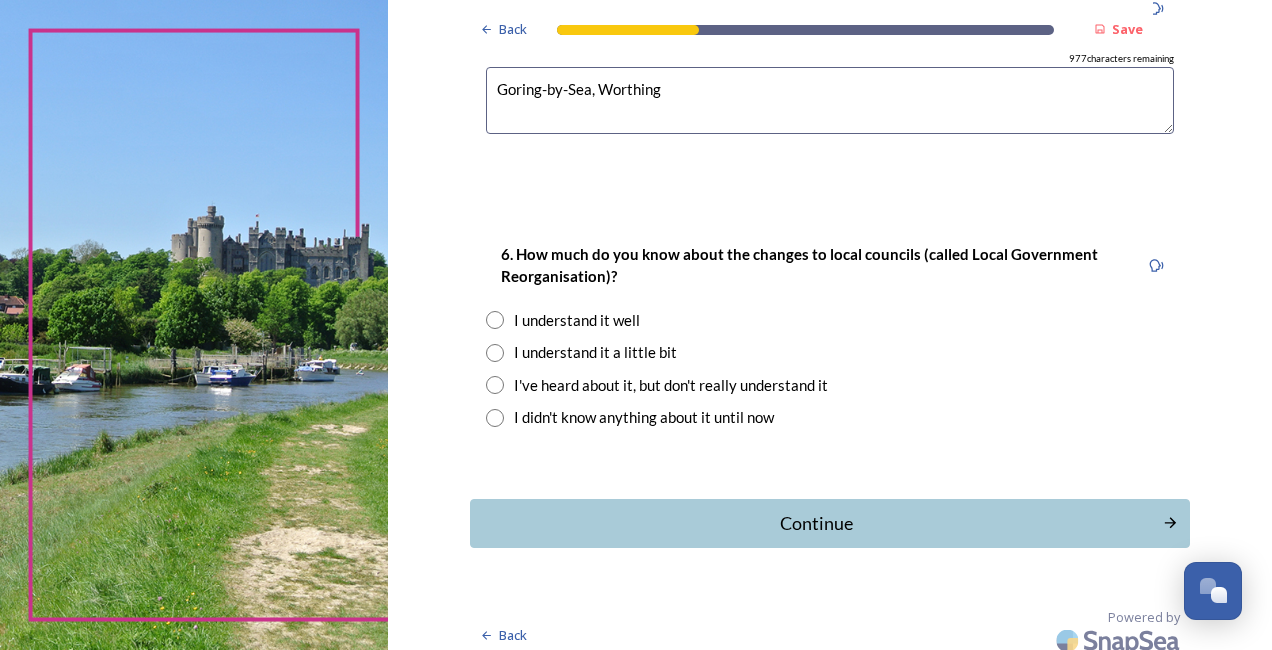 type on "Goring-by-Sea, Worthing" 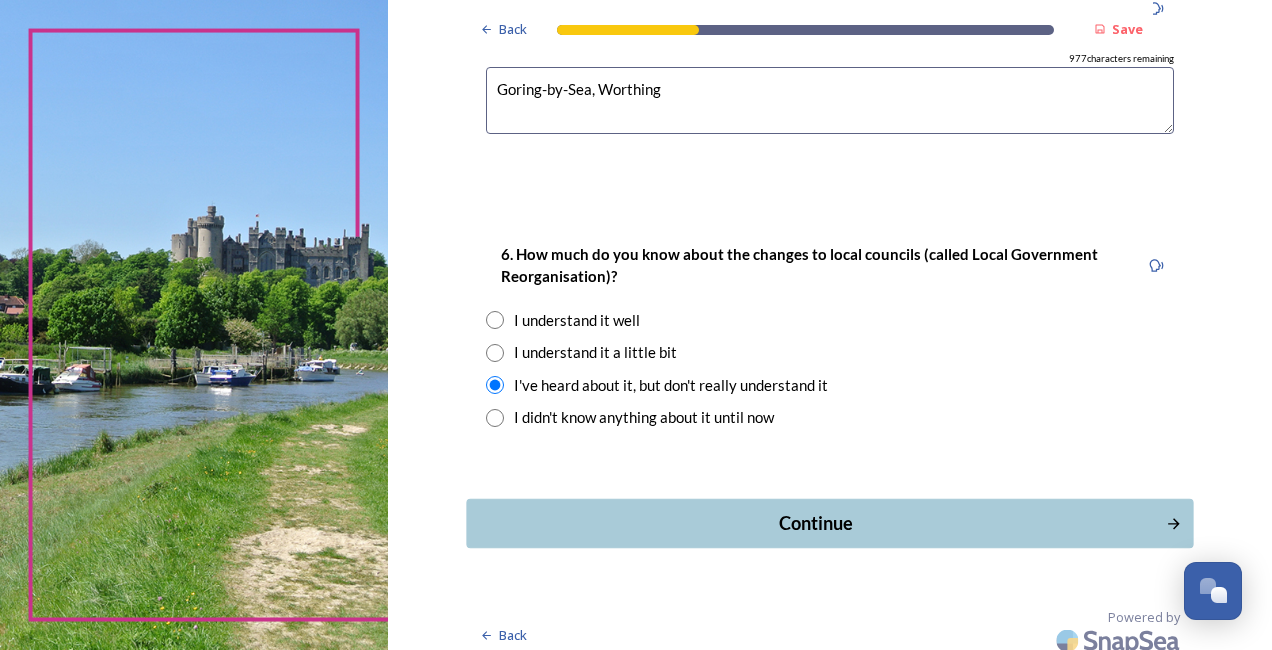 click on "Continue" at bounding box center (816, 523) 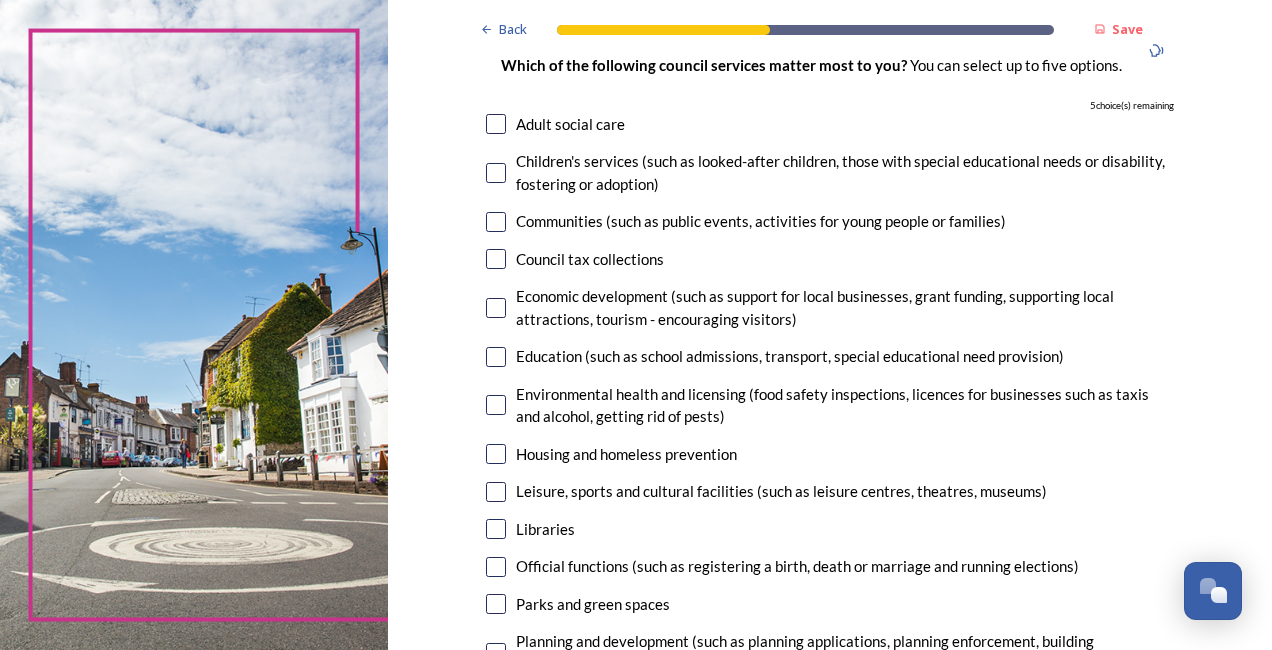 scroll, scrollTop: 200, scrollLeft: 0, axis: vertical 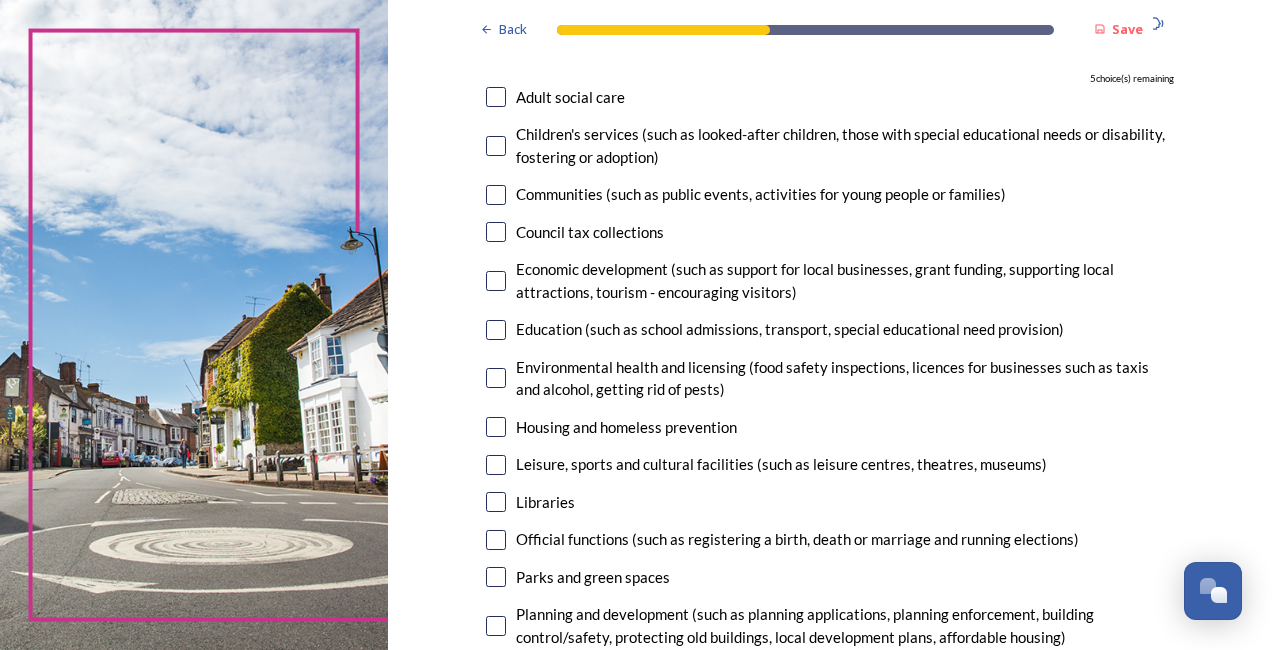 click at bounding box center [496, 232] 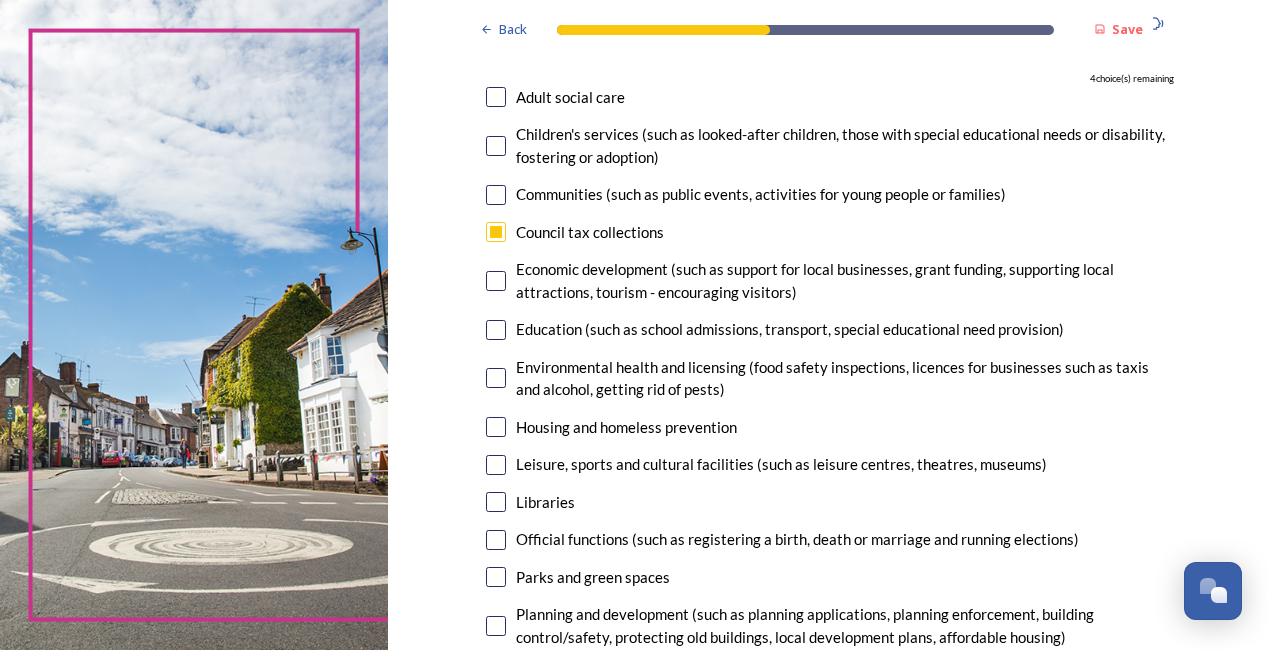 scroll, scrollTop: 300, scrollLeft: 0, axis: vertical 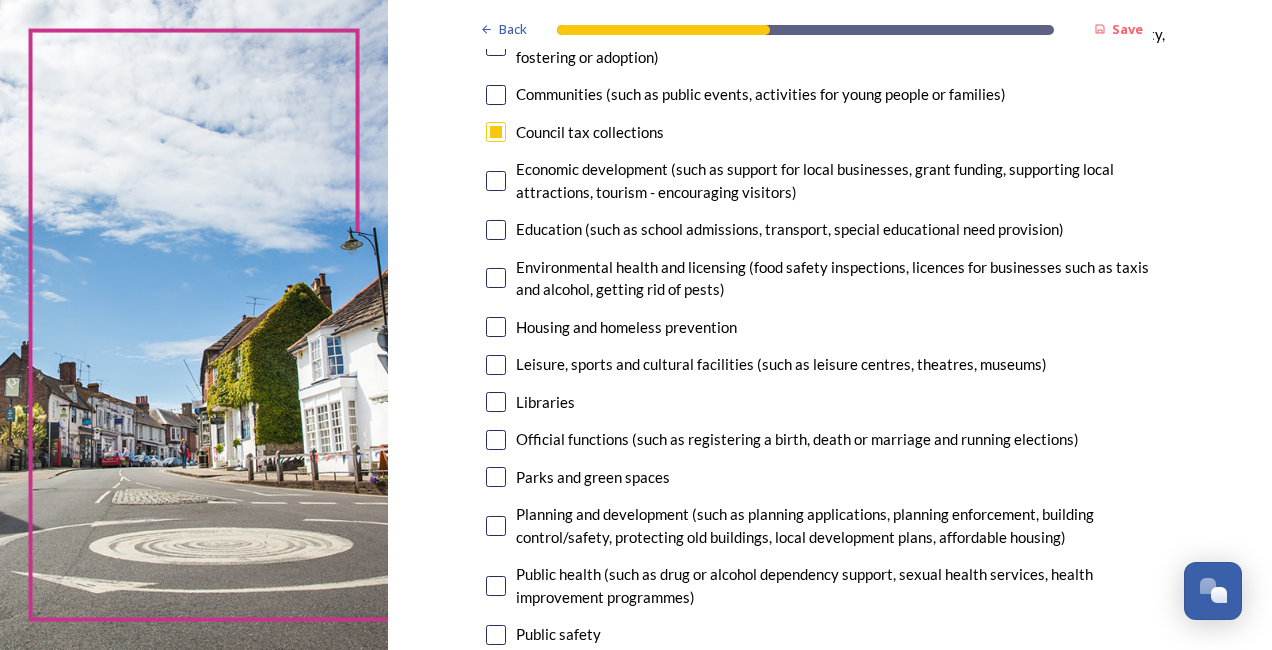 click at bounding box center (496, 278) 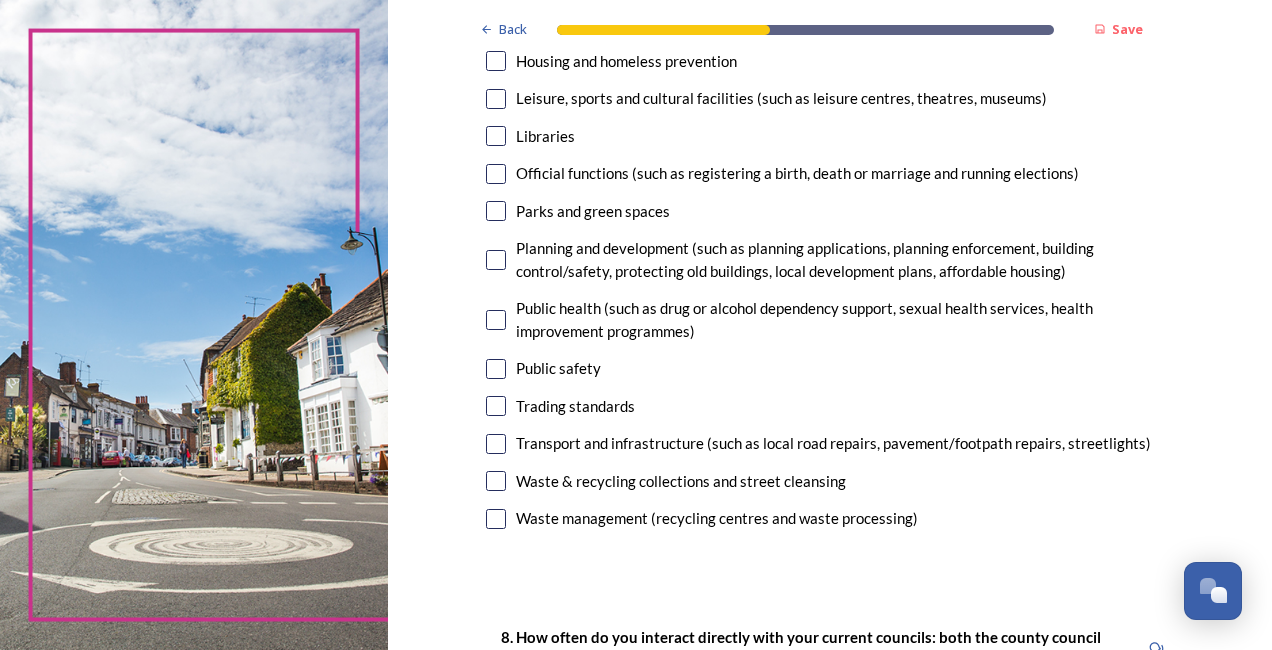 scroll, scrollTop: 600, scrollLeft: 0, axis: vertical 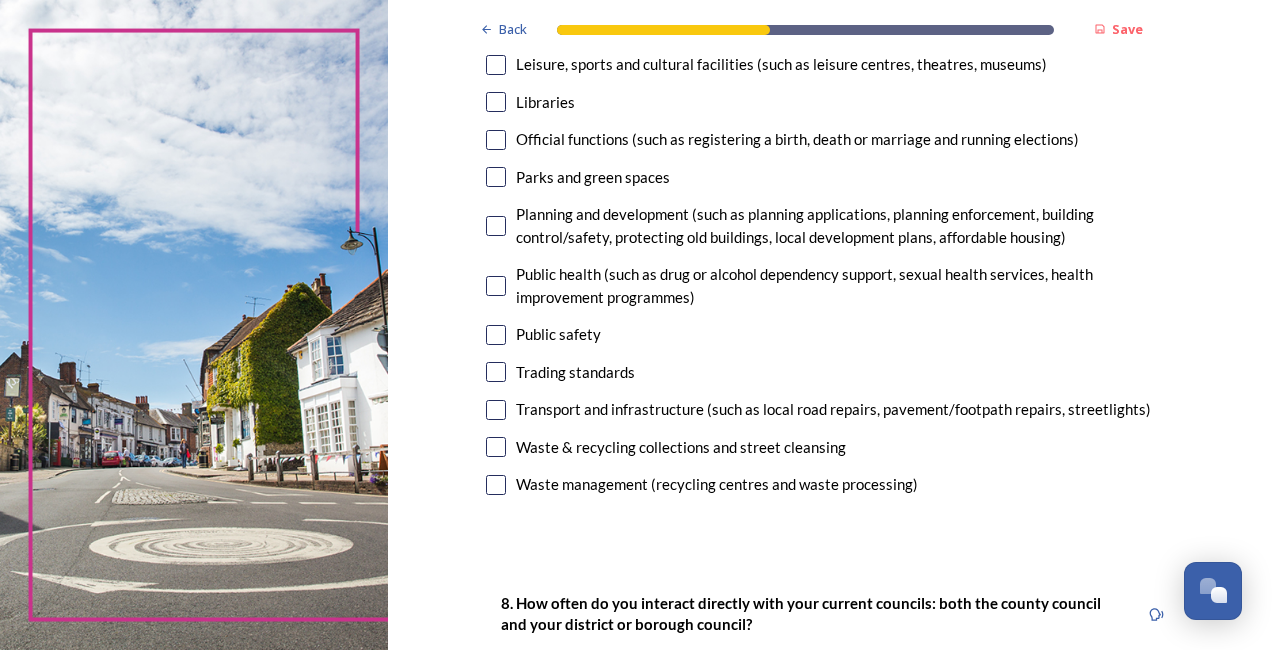 click at bounding box center (496, 226) 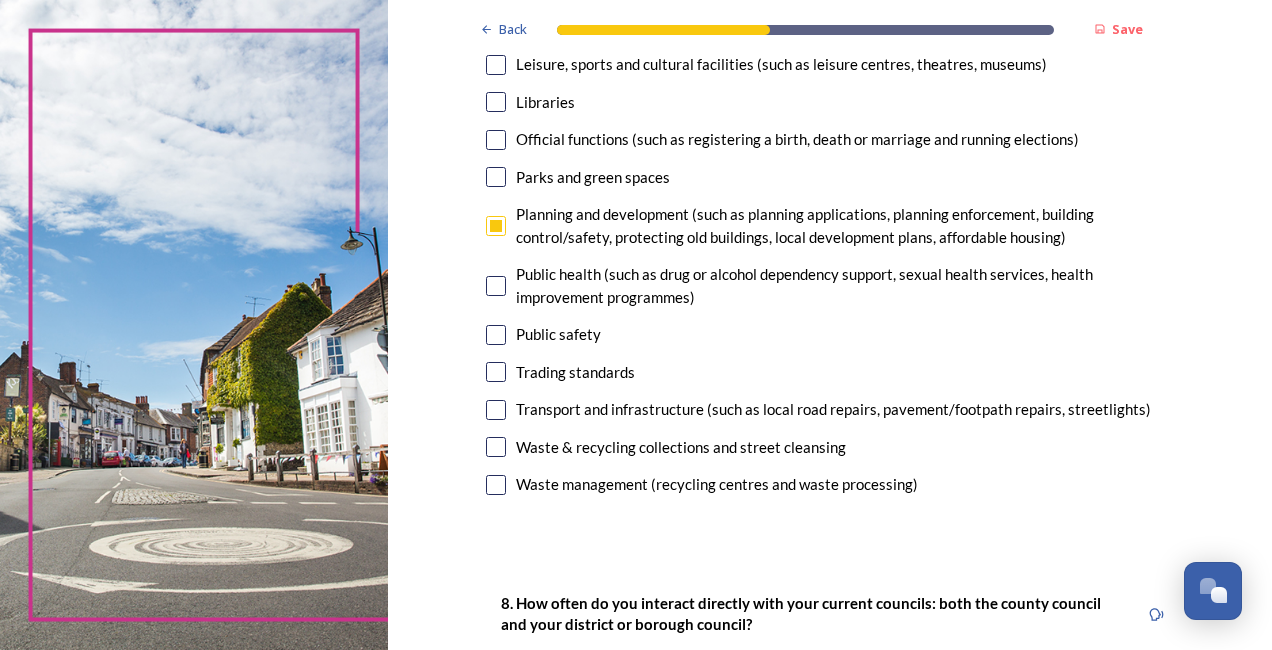 scroll, scrollTop: 700, scrollLeft: 0, axis: vertical 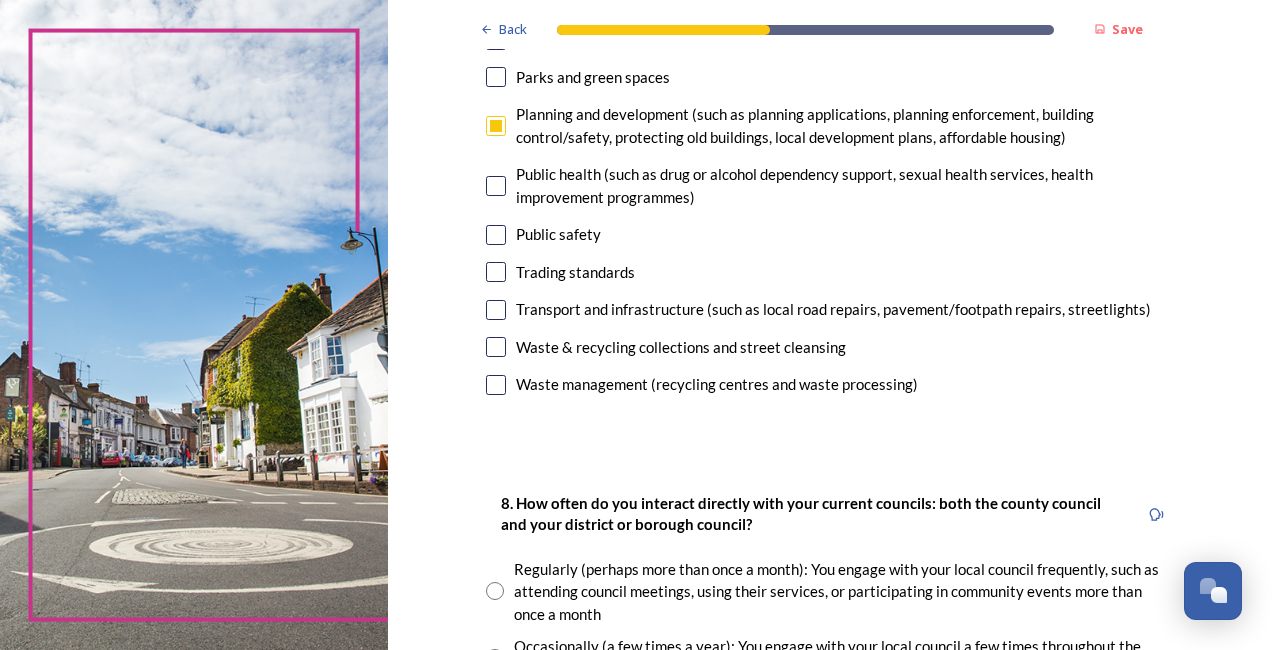 click at bounding box center [496, 272] 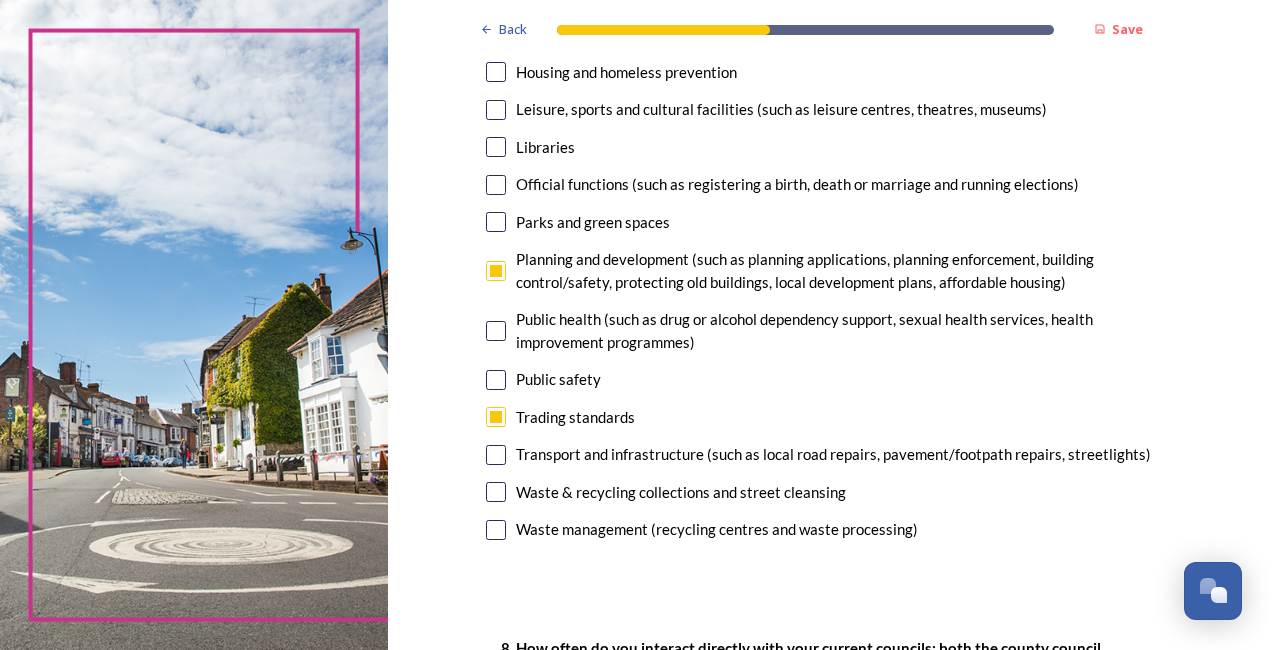 scroll, scrollTop: 600, scrollLeft: 0, axis: vertical 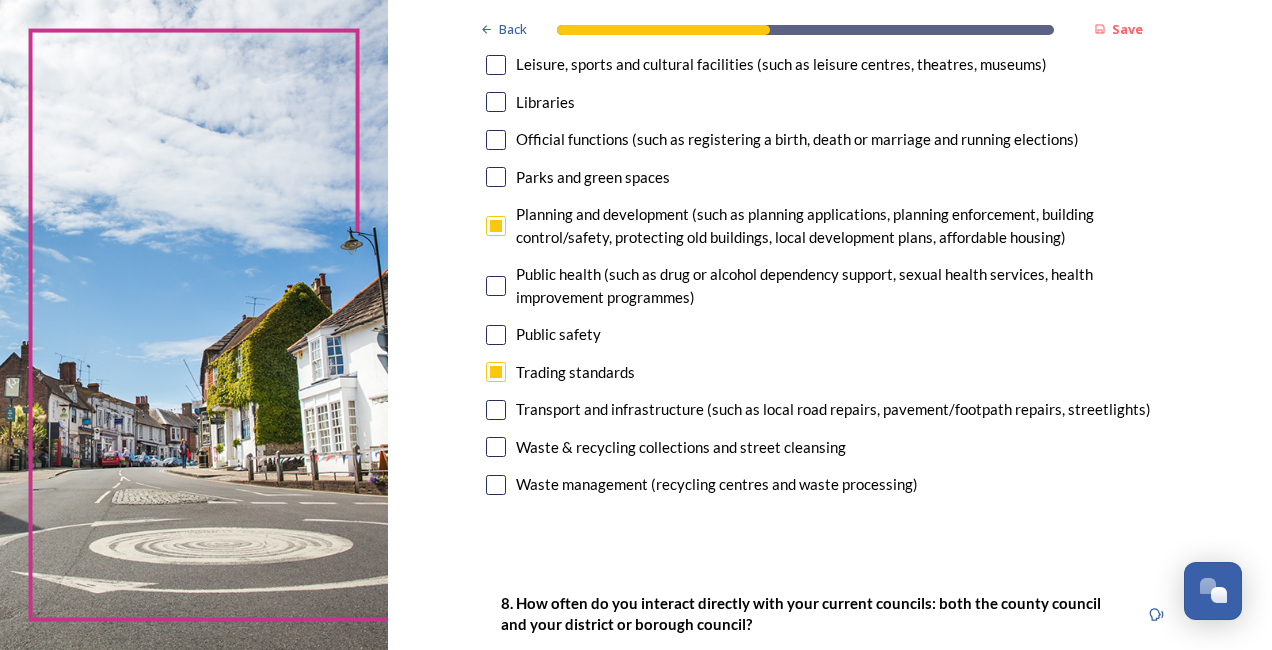 click at bounding box center [496, 447] 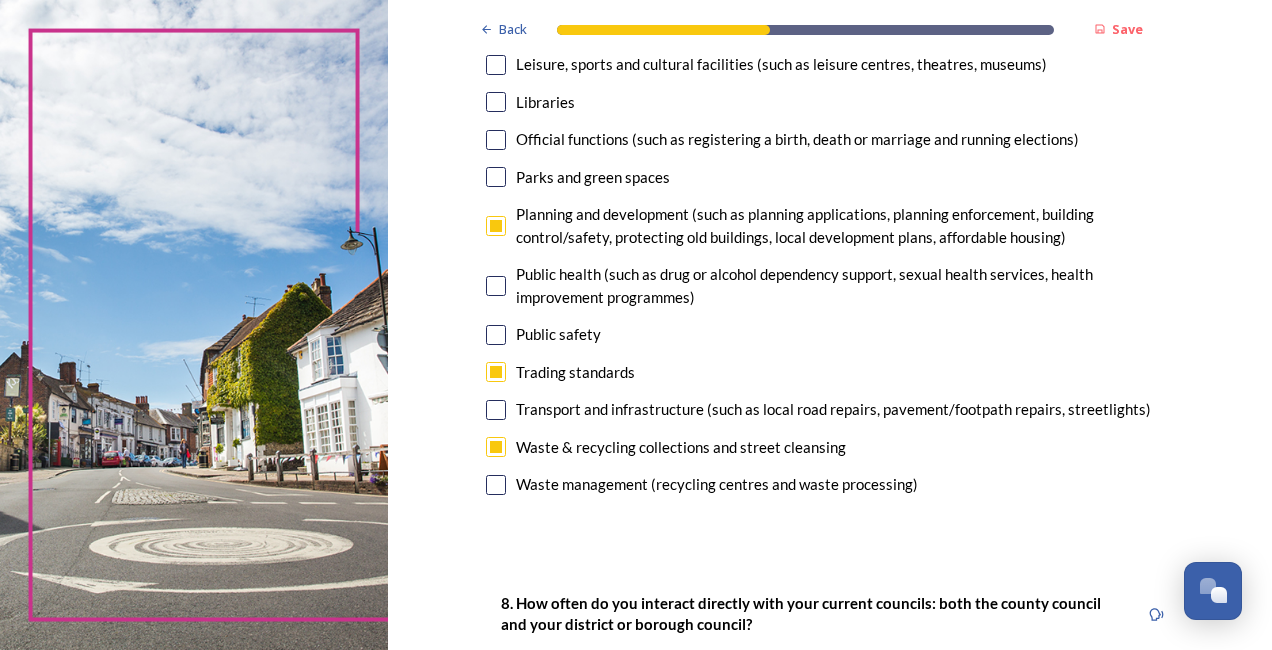 click at bounding box center [496, 372] 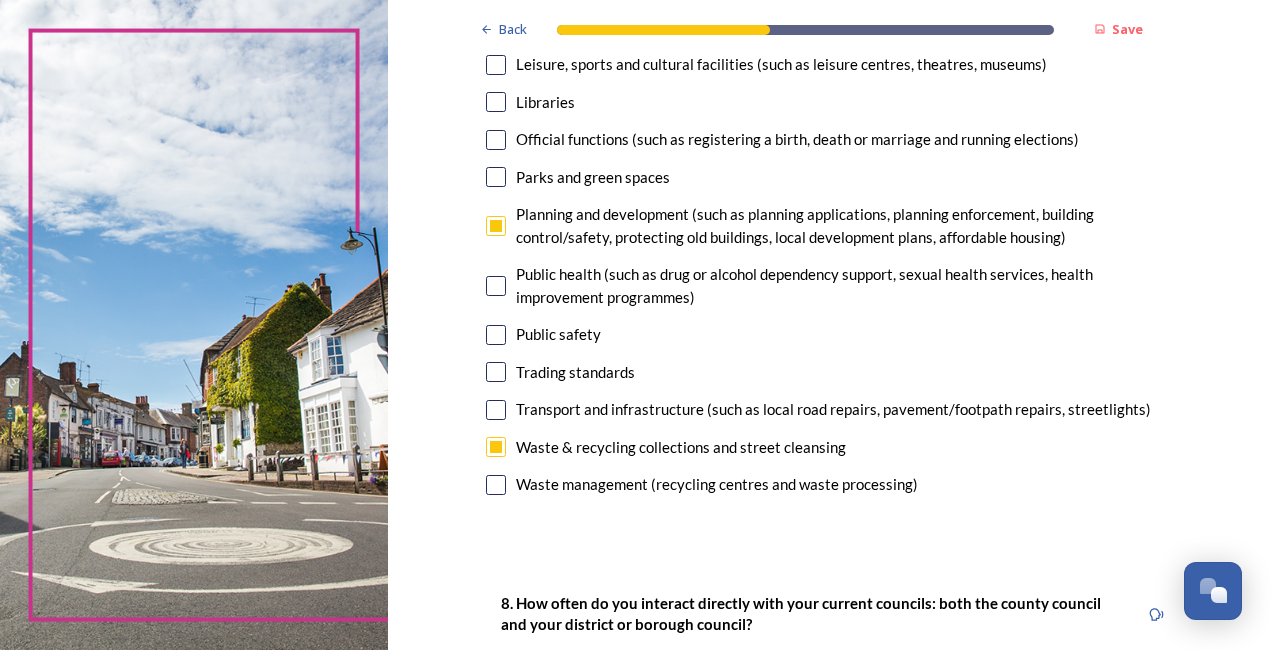 click at bounding box center (496, 485) 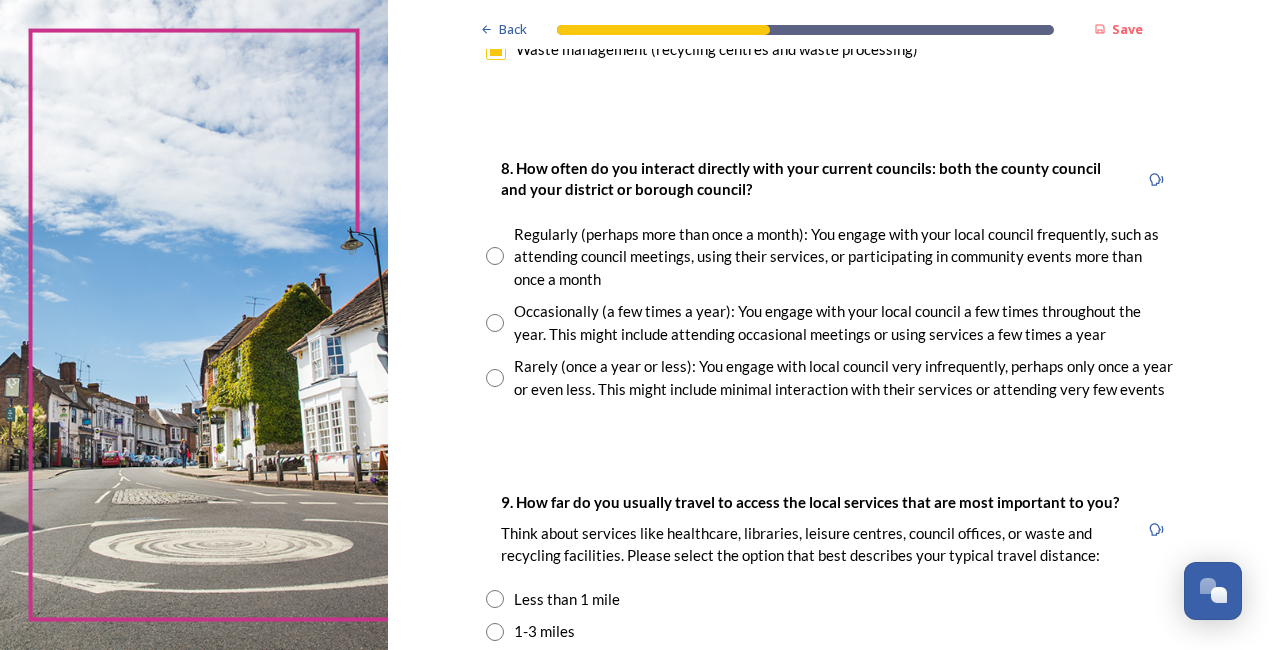 scroll, scrollTop: 1100, scrollLeft: 0, axis: vertical 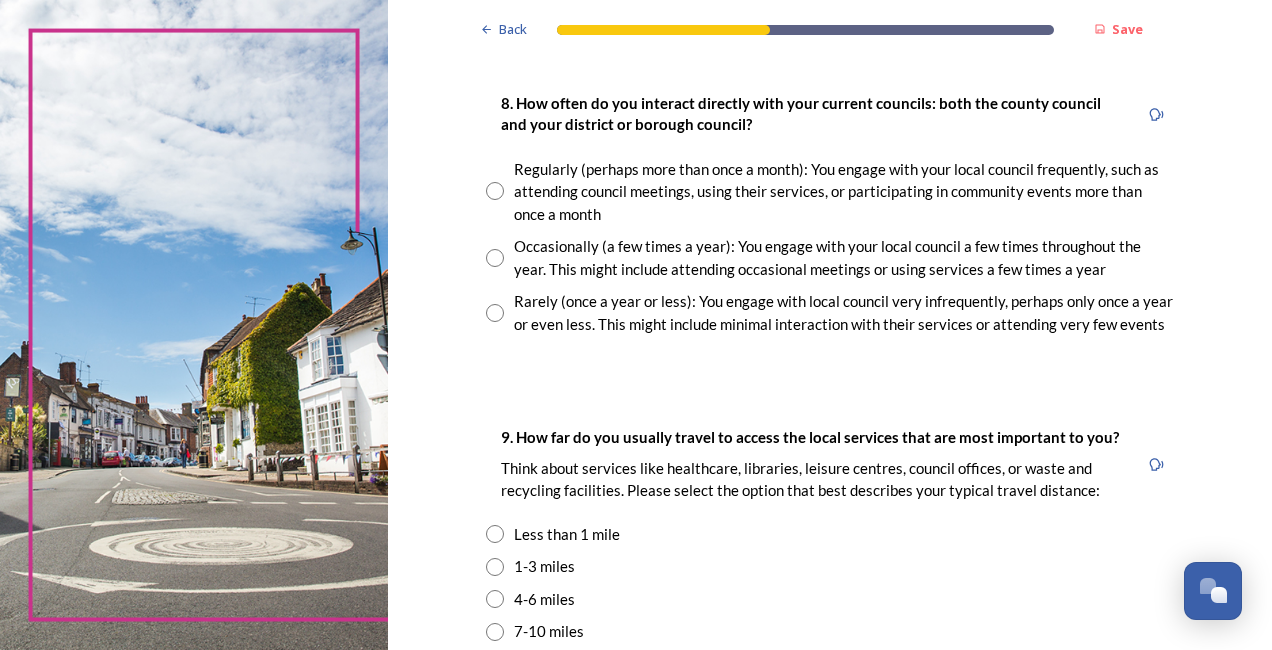 click at bounding box center [495, 258] 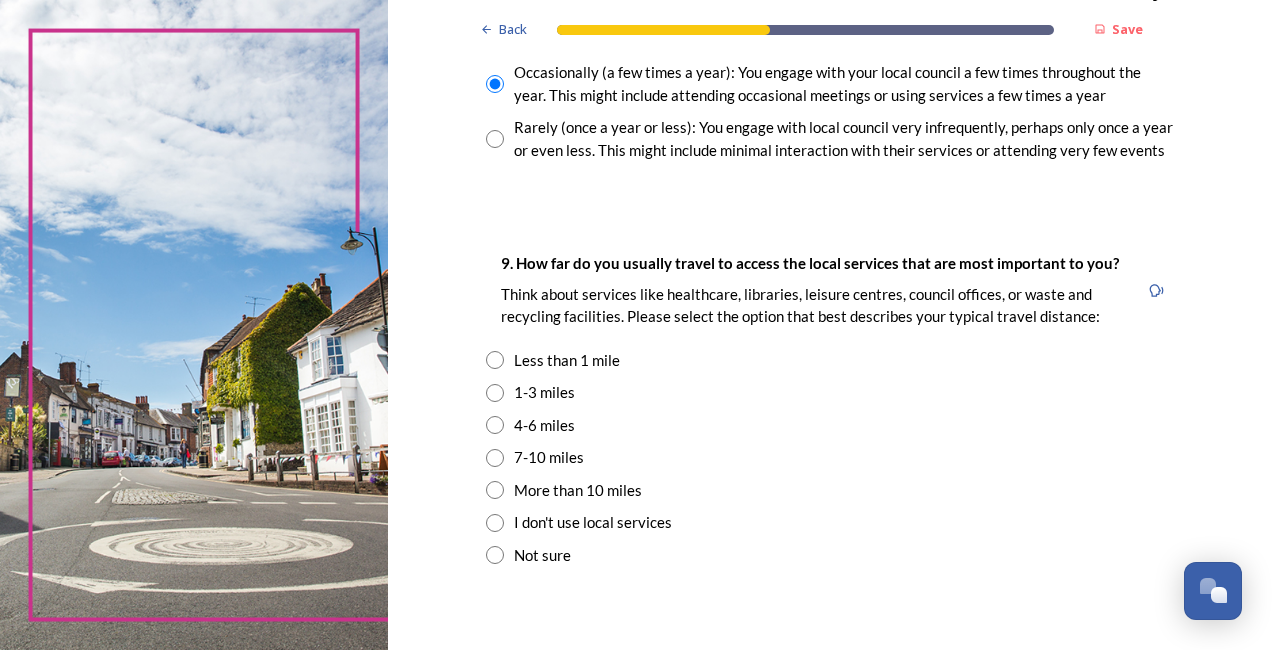 scroll, scrollTop: 1300, scrollLeft: 0, axis: vertical 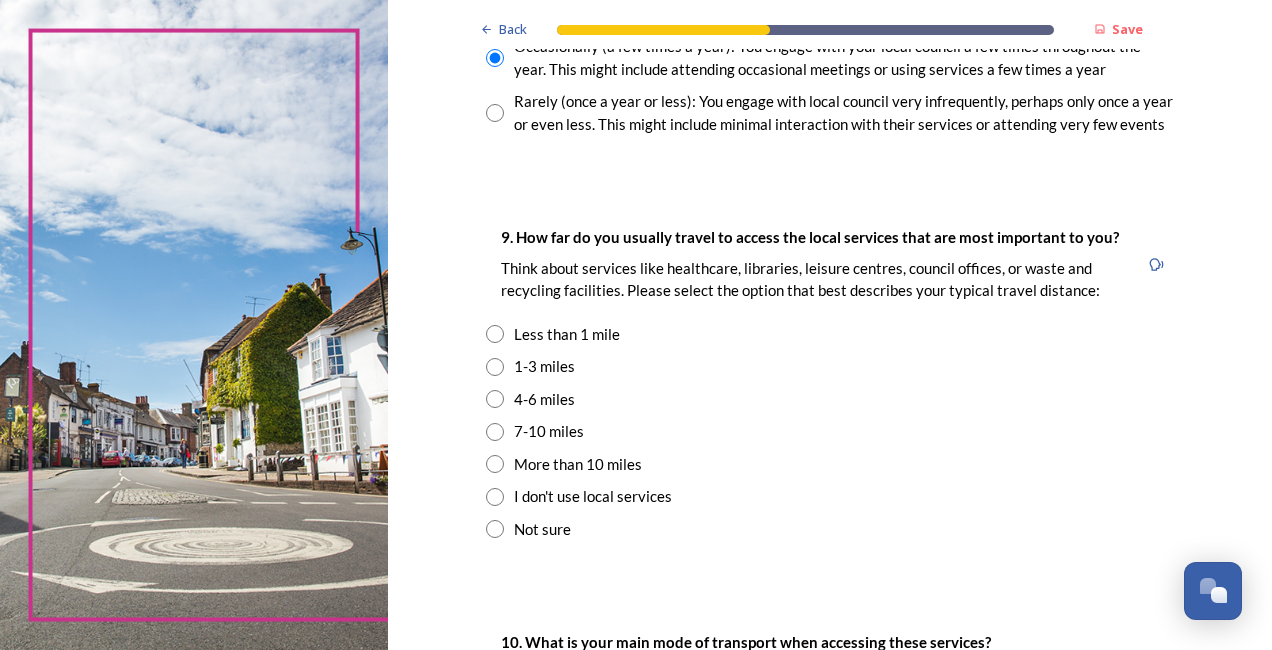click at bounding box center [495, 399] 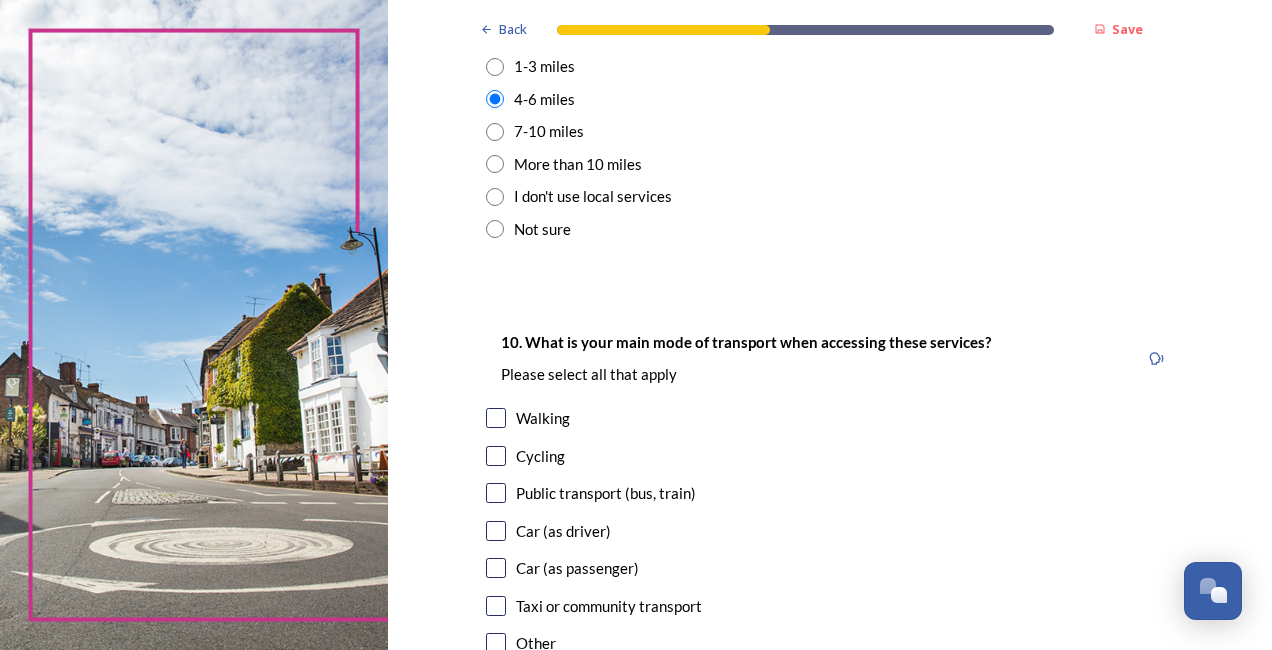 scroll, scrollTop: 1700, scrollLeft: 0, axis: vertical 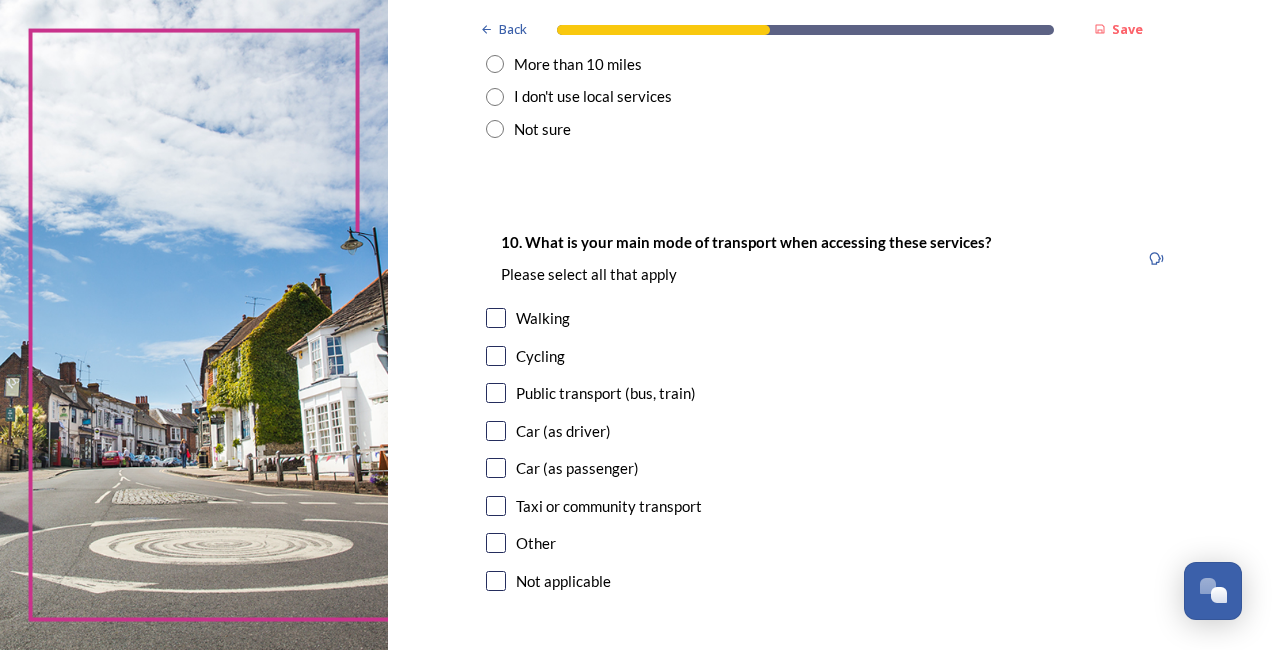 click at bounding box center [496, 431] 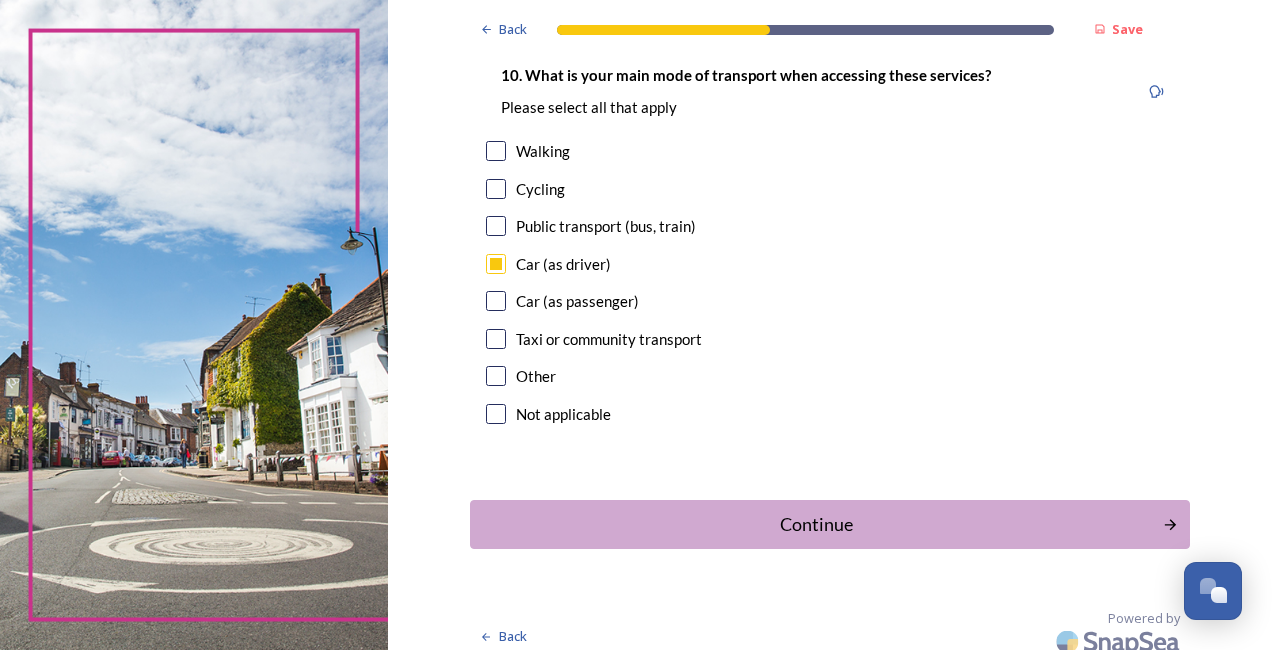 scroll, scrollTop: 1882, scrollLeft: 0, axis: vertical 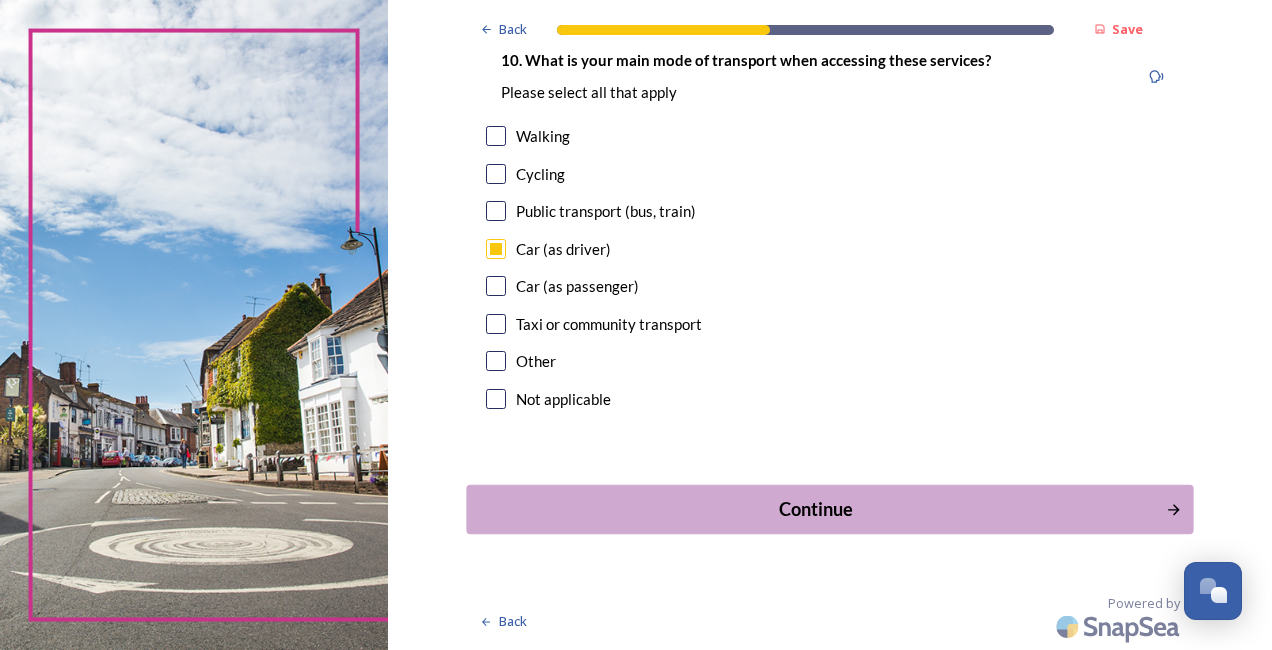 click on "Continue" at bounding box center [816, 509] 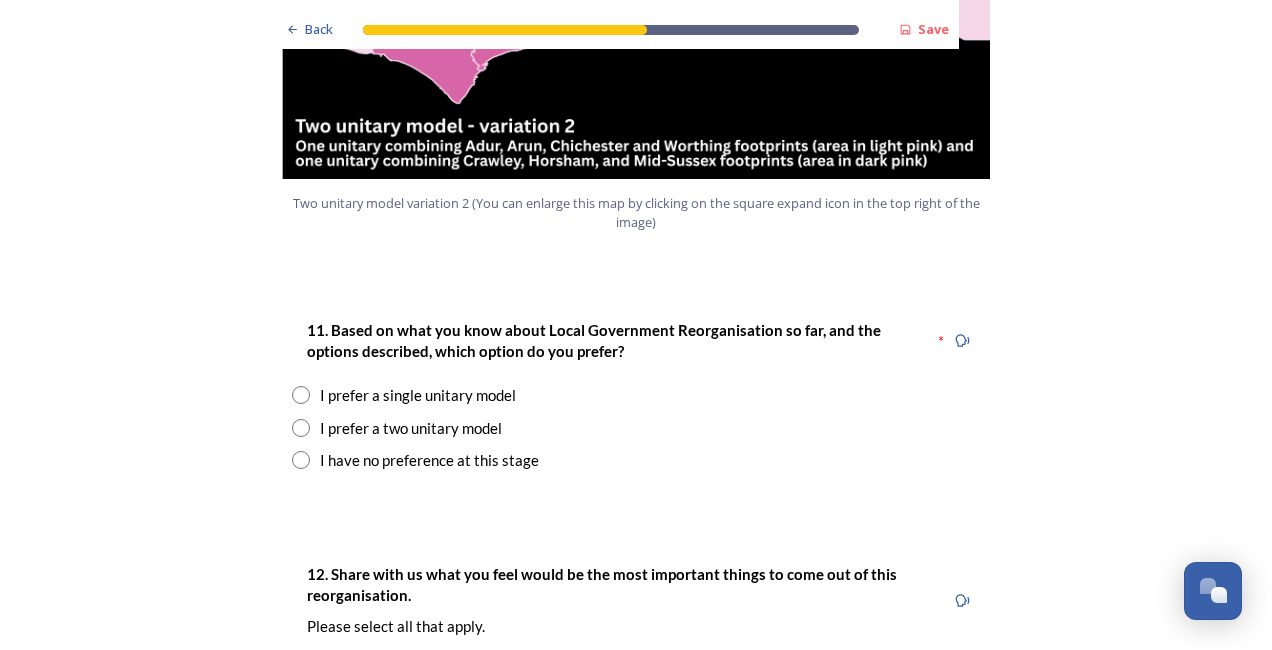 scroll, scrollTop: 2500, scrollLeft: 0, axis: vertical 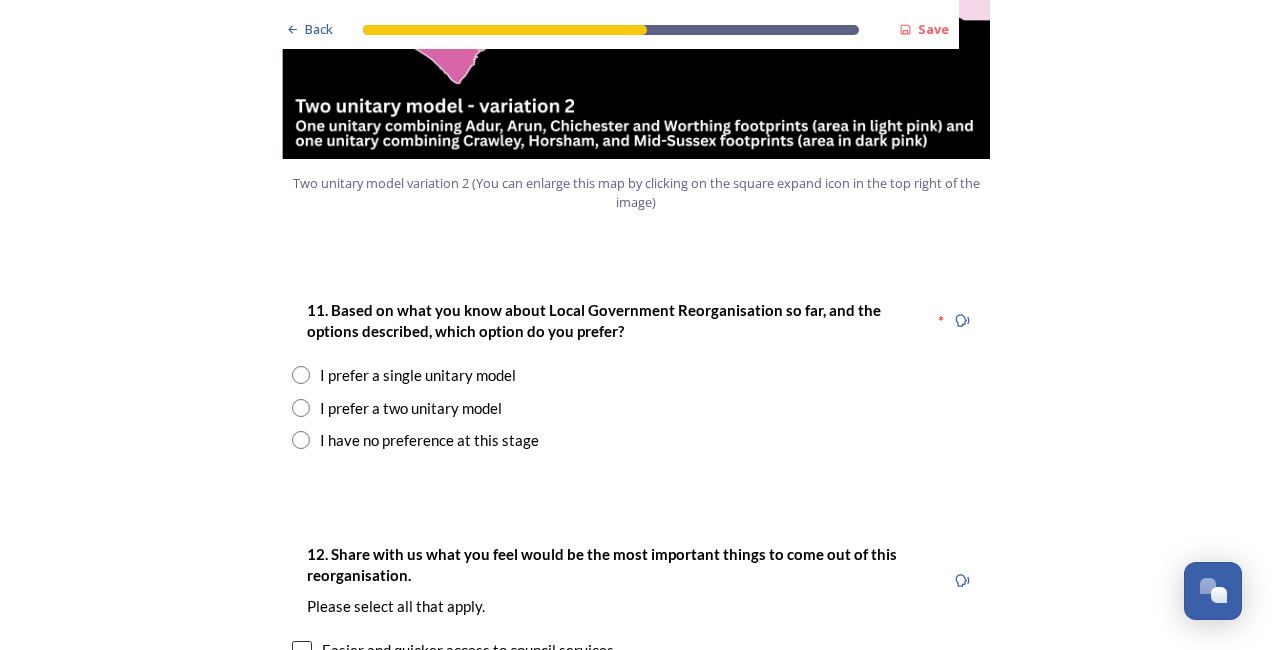 click at bounding box center (301, 375) 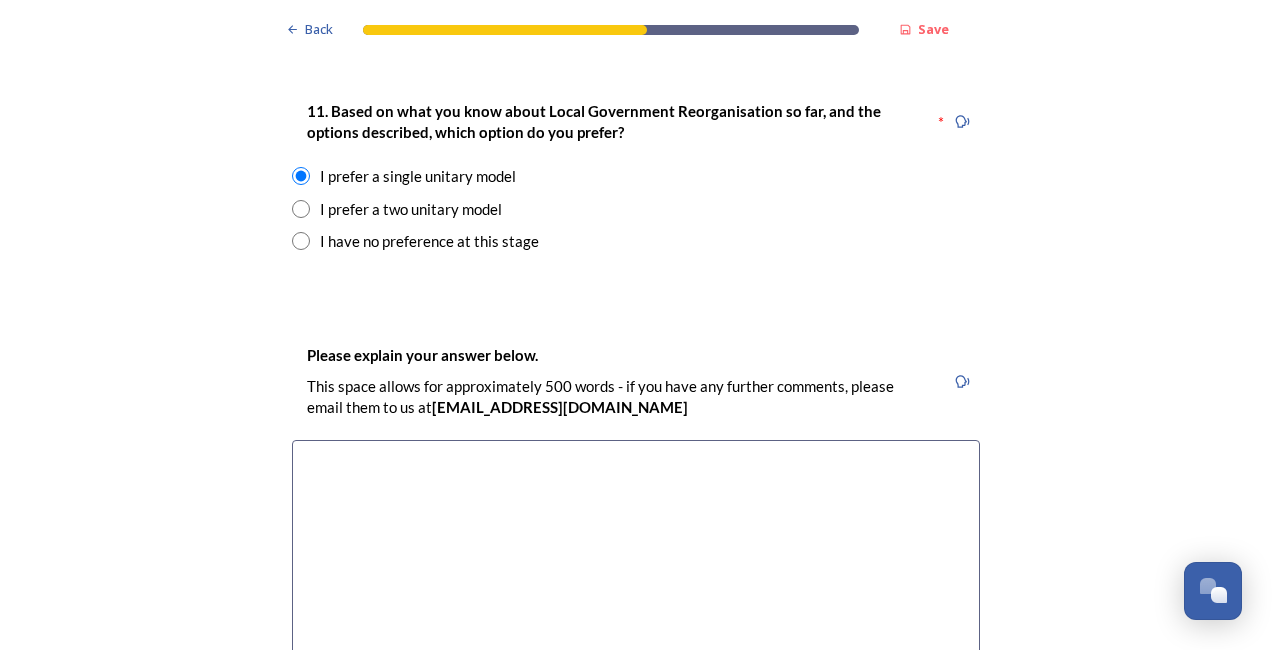 scroll, scrollTop: 2700, scrollLeft: 0, axis: vertical 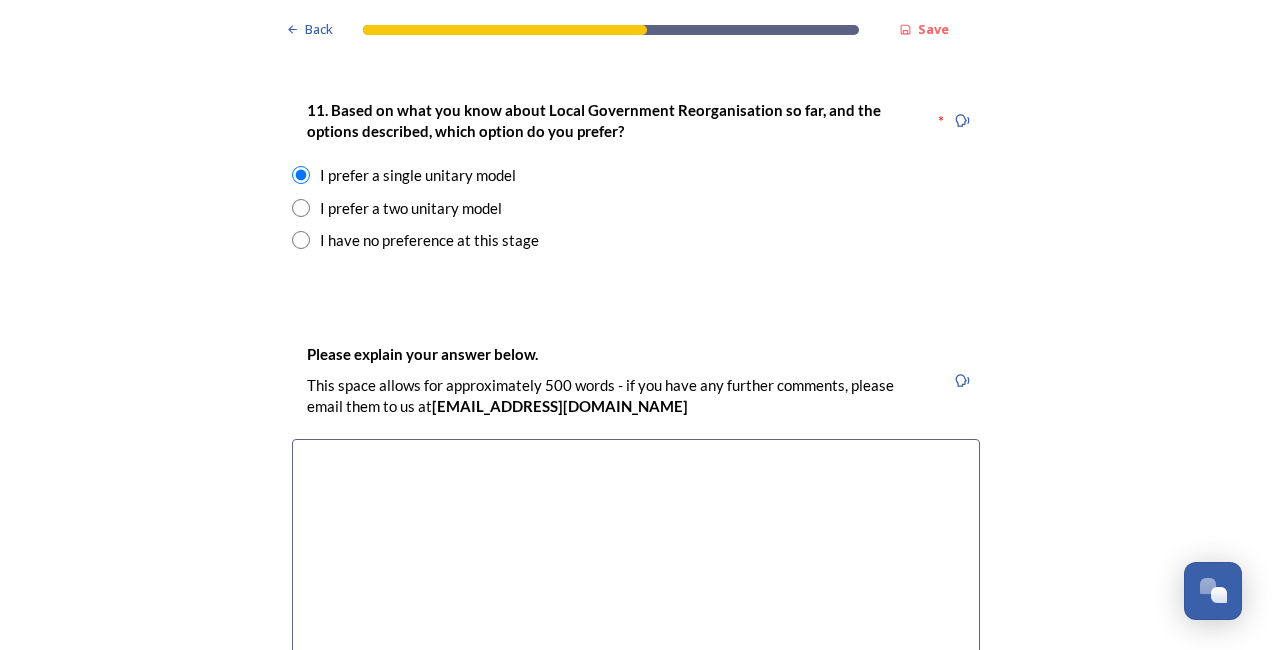 click at bounding box center (636, 551) 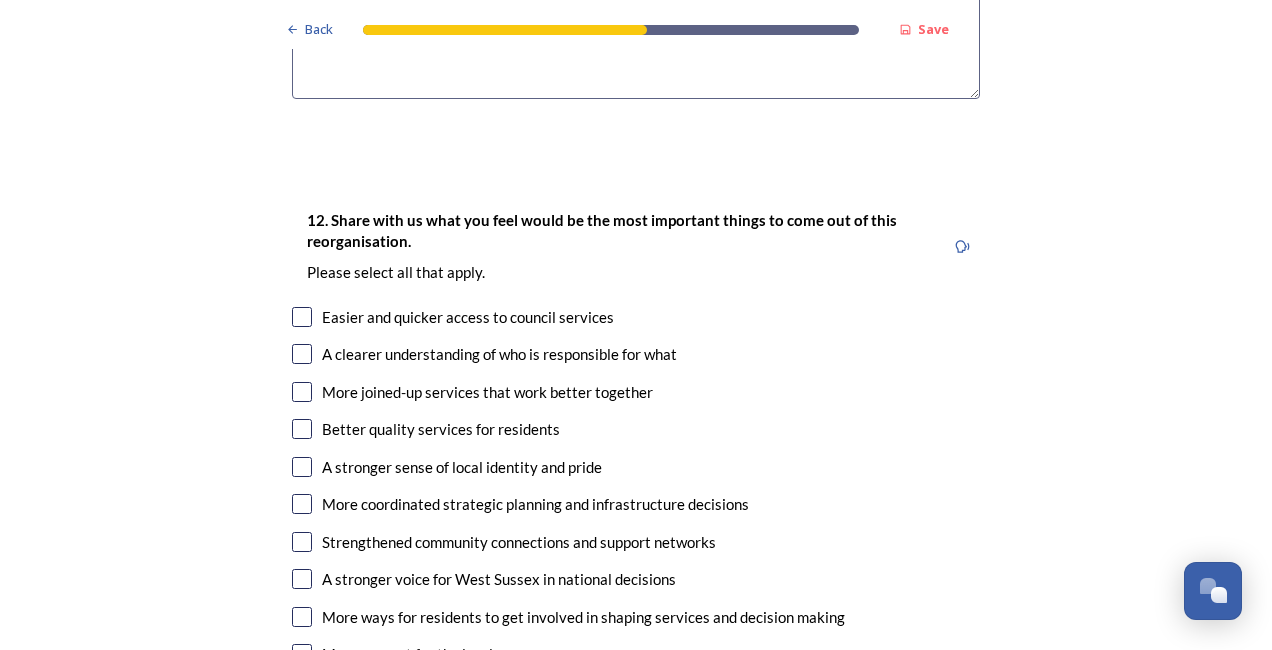 scroll, scrollTop: 3300, scrollLeft: 0, axis: vertical 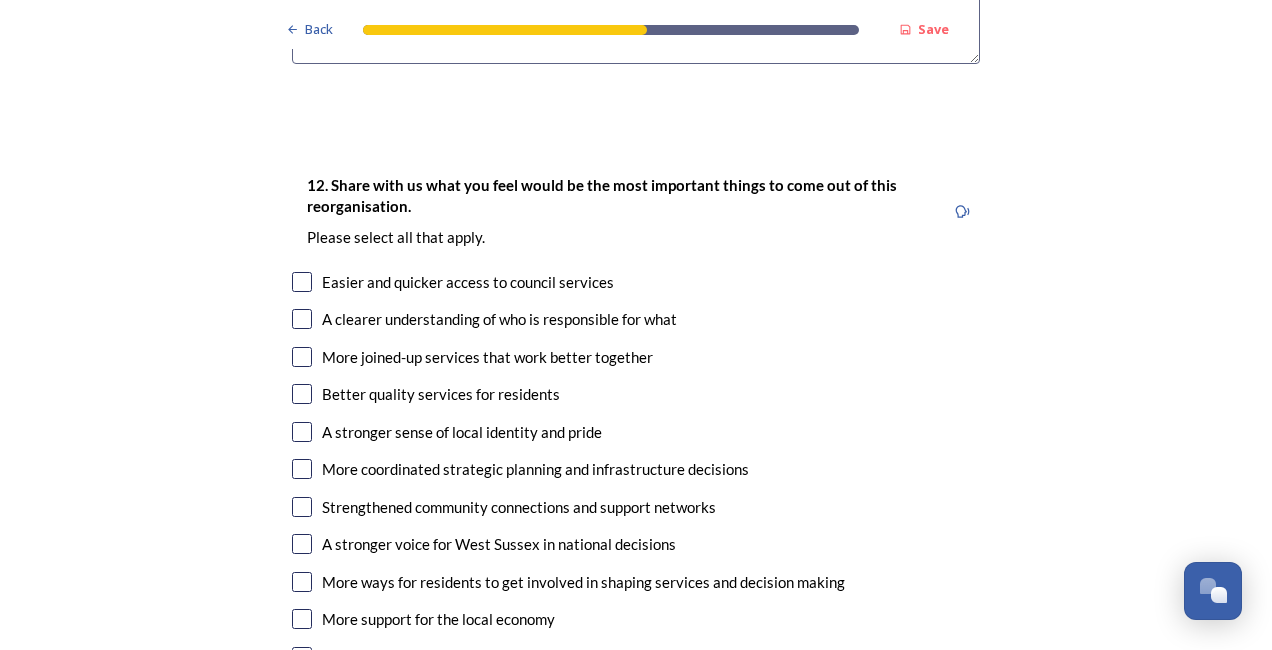 type on "I think we would be better as one unit" 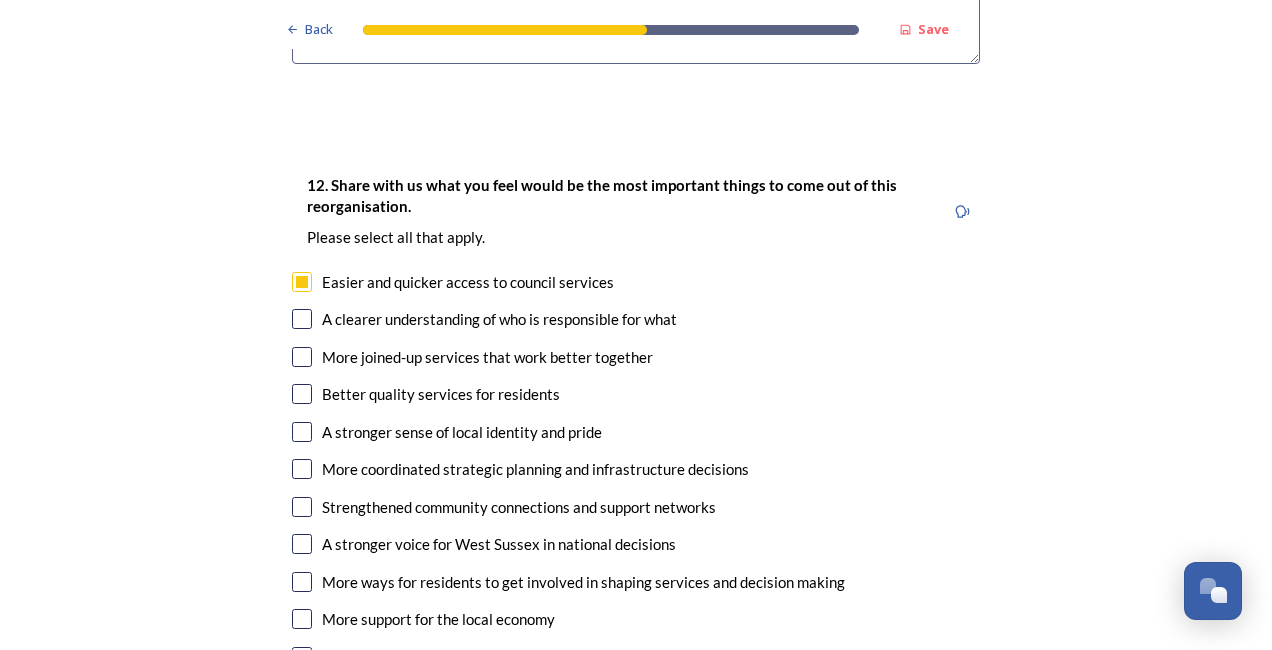 click at bounding box center [302, 319] 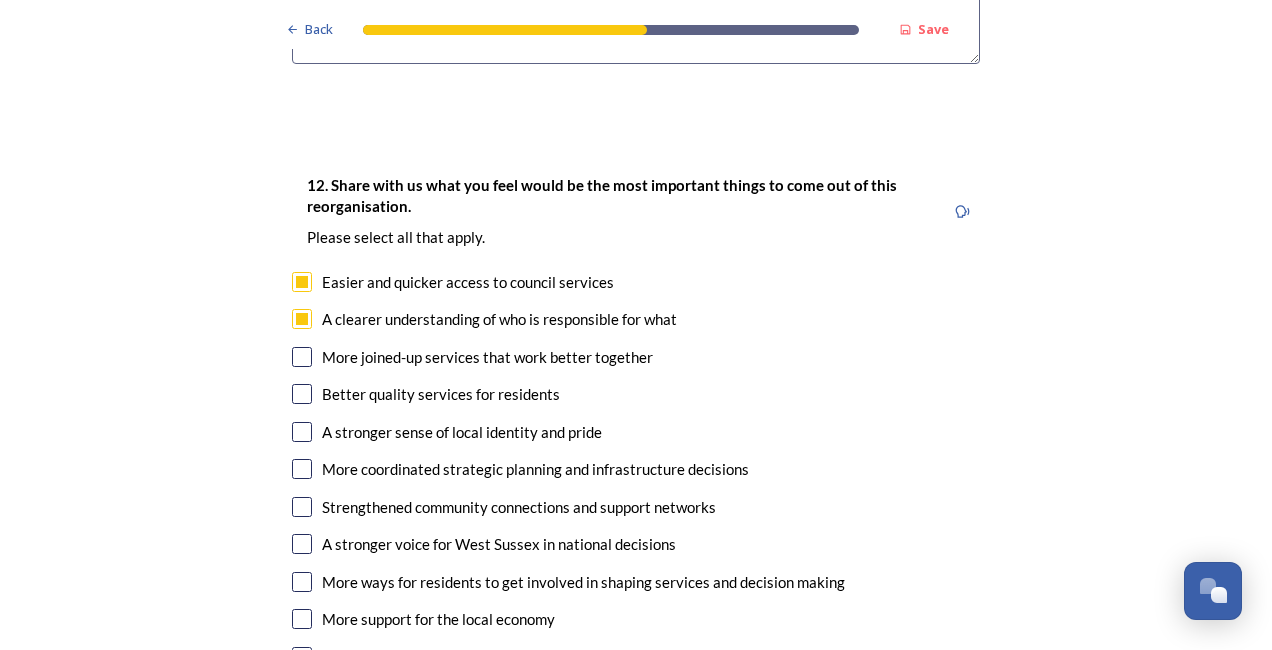 click at bounding box center [302, 357] 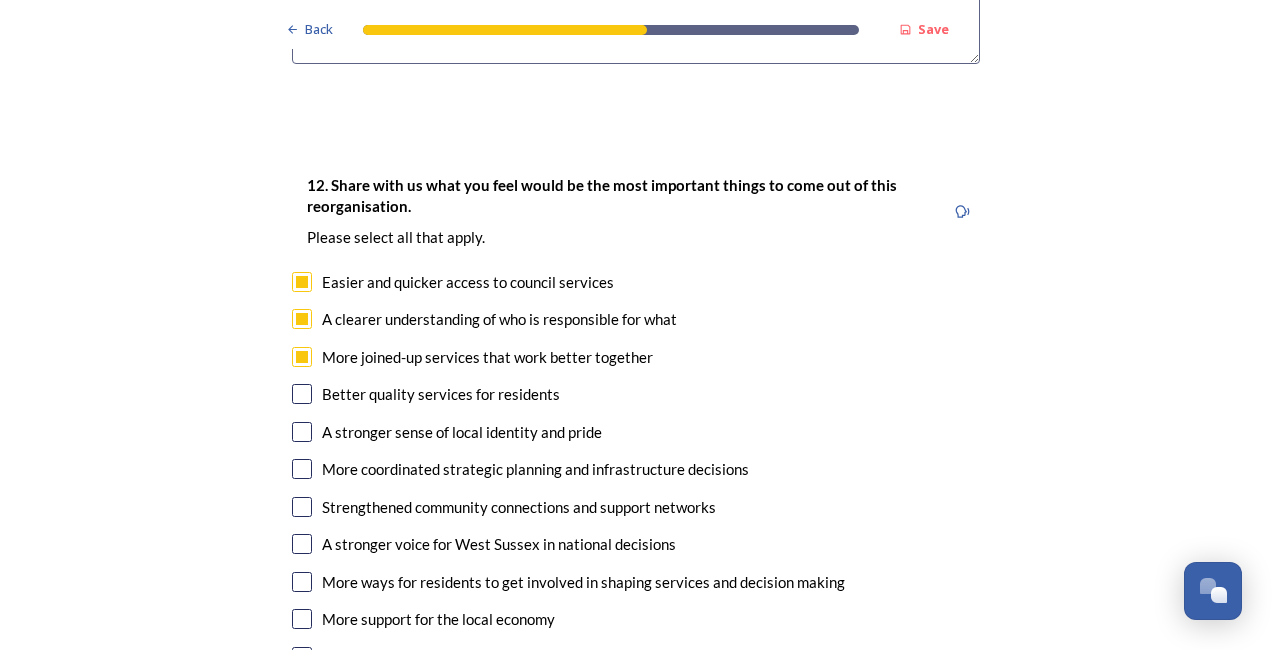 click at bounding box center [302, 394] 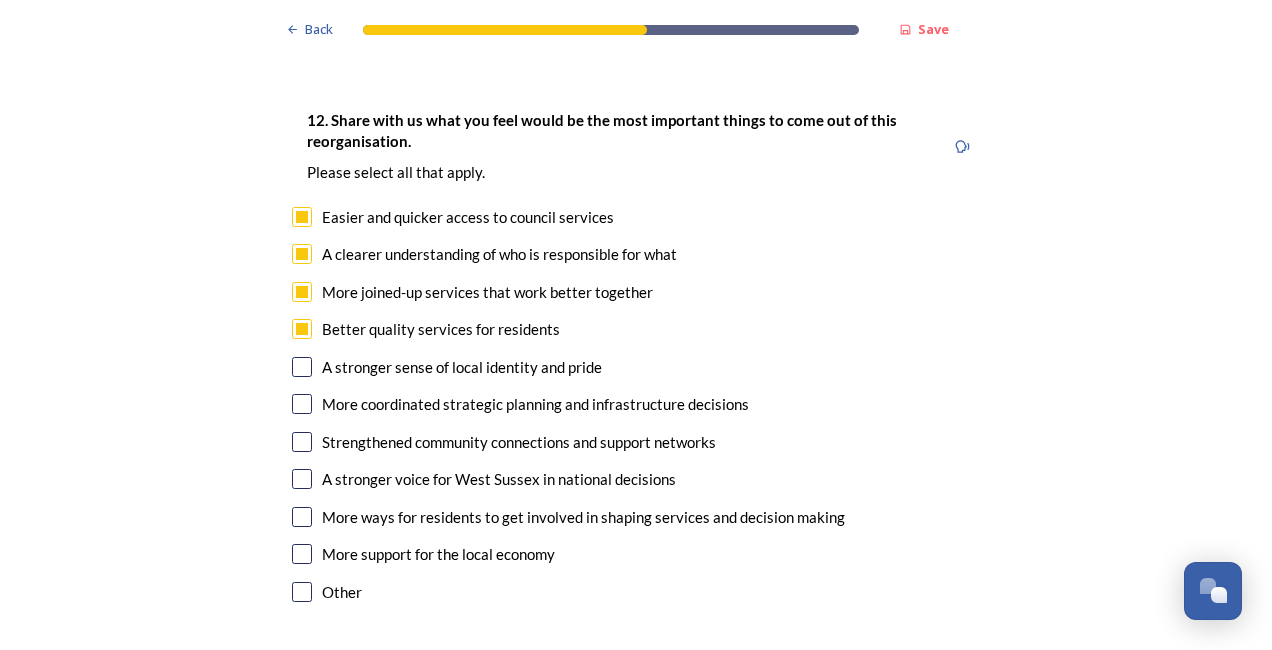 scroll, scrollTop: 3400, scrollLeft: 0, axis: vertical 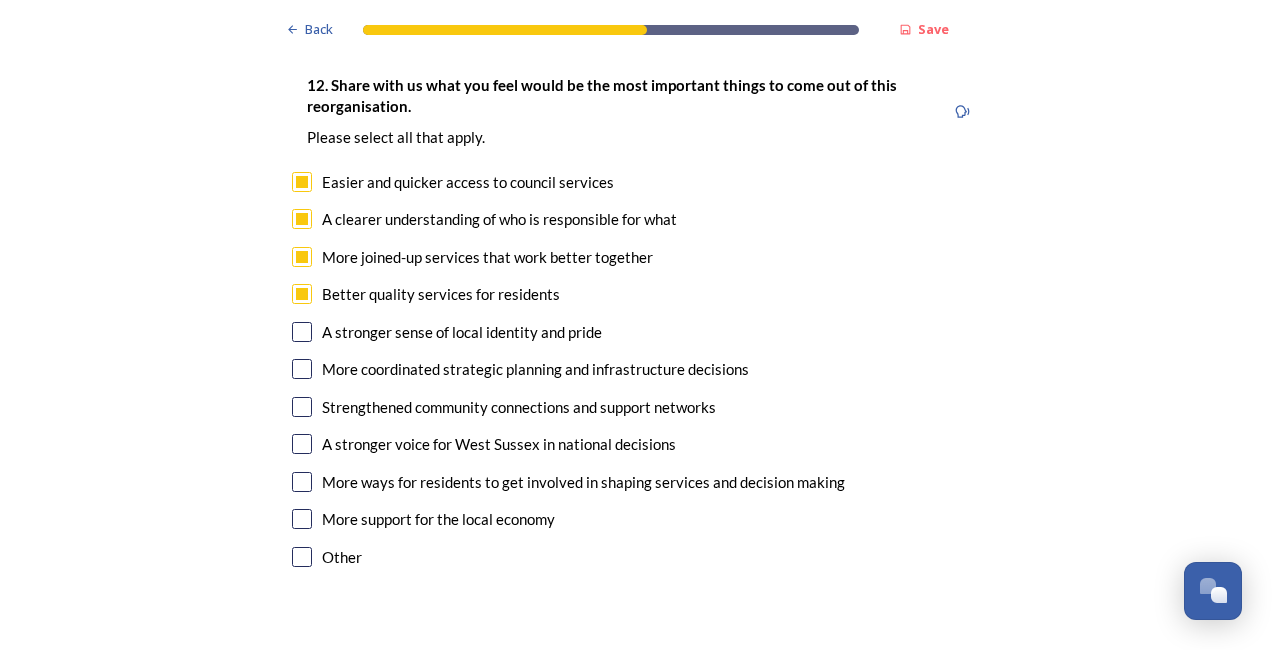 click on "A stronger sense of local identity and pride" at bounding box center (636, 332) 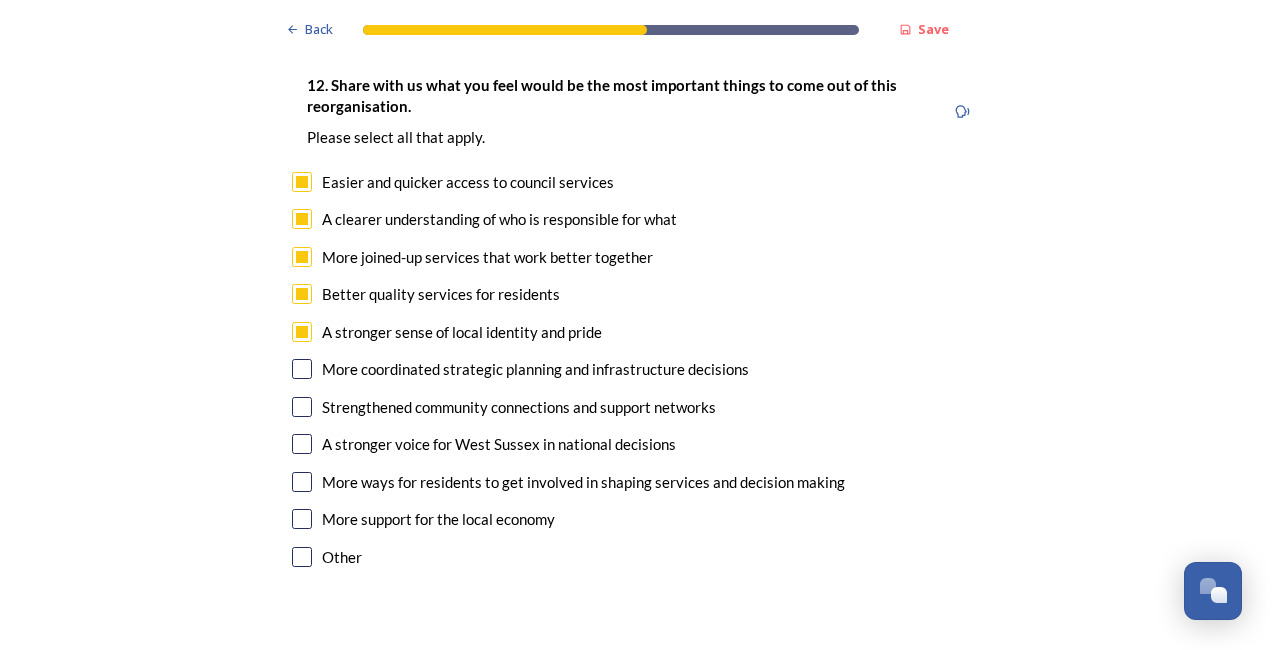 checkbox on "true" 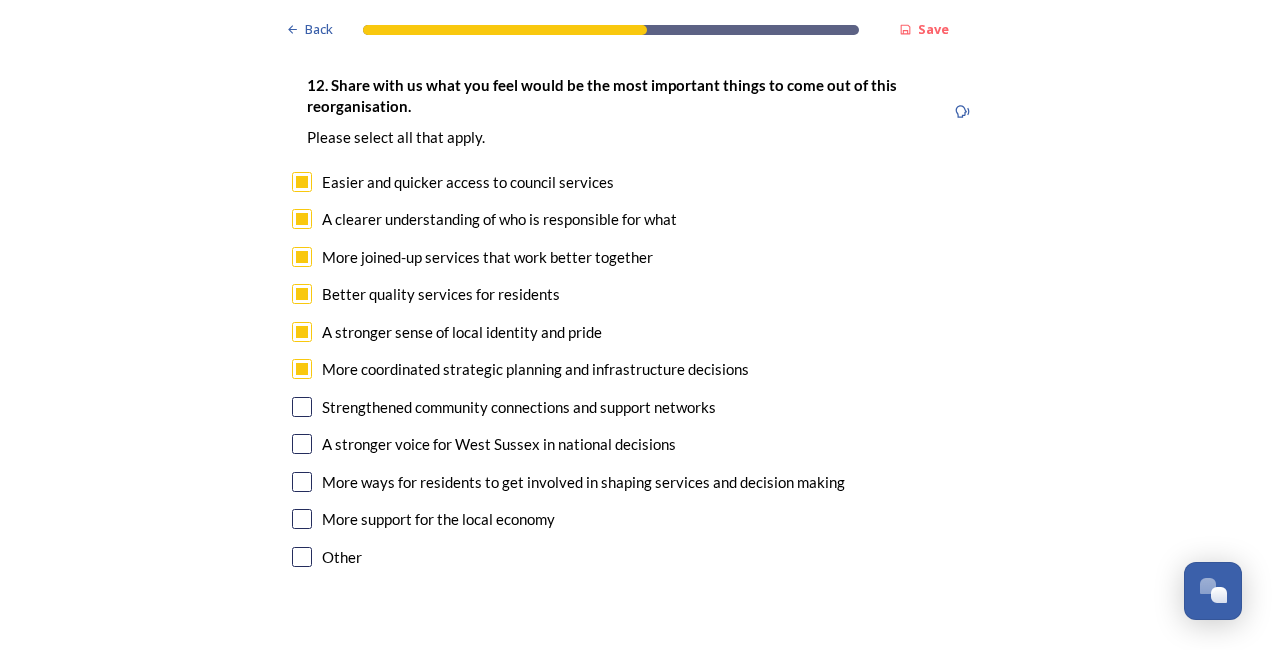 click at bounding box center [302, 444] 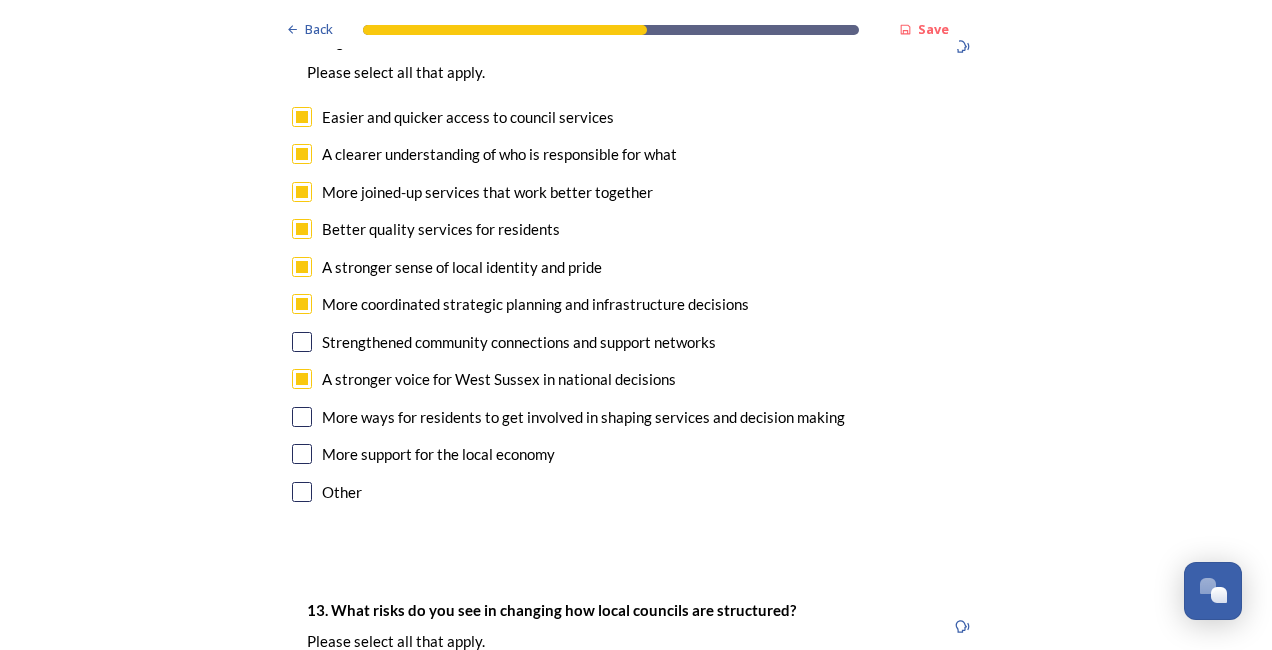 scroll, scrollTop: 3500, scrollLeft: 0, axis: vertical 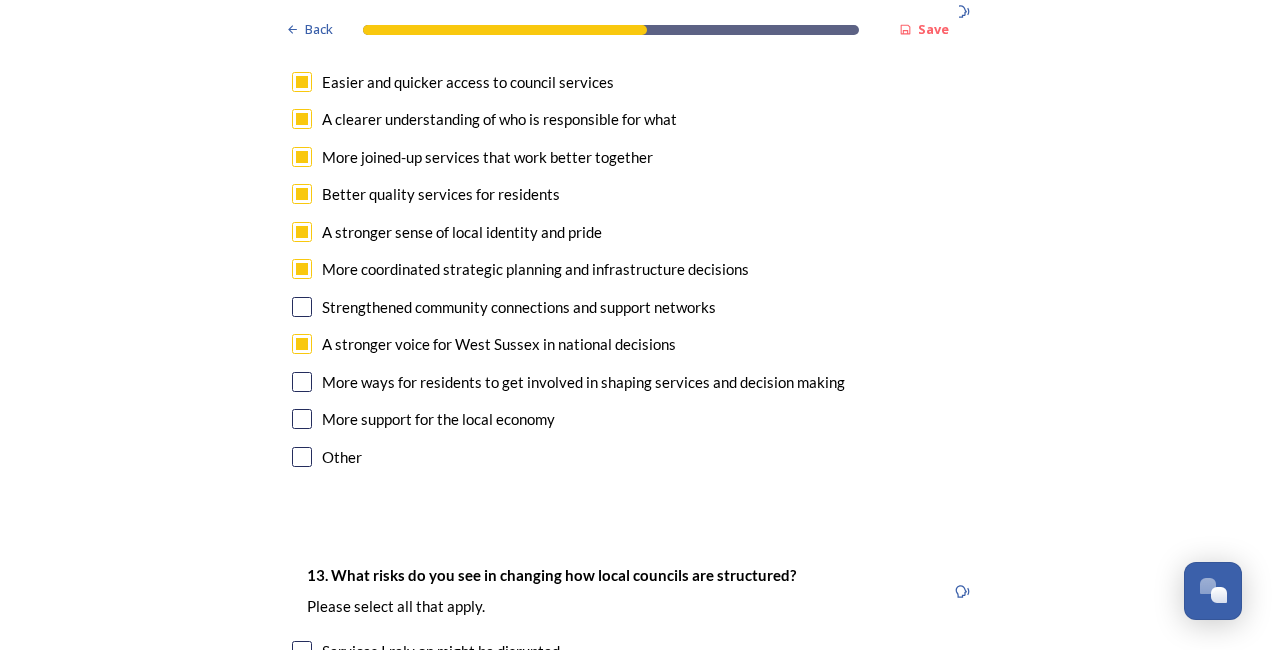 click at bounding box center (302, 419) 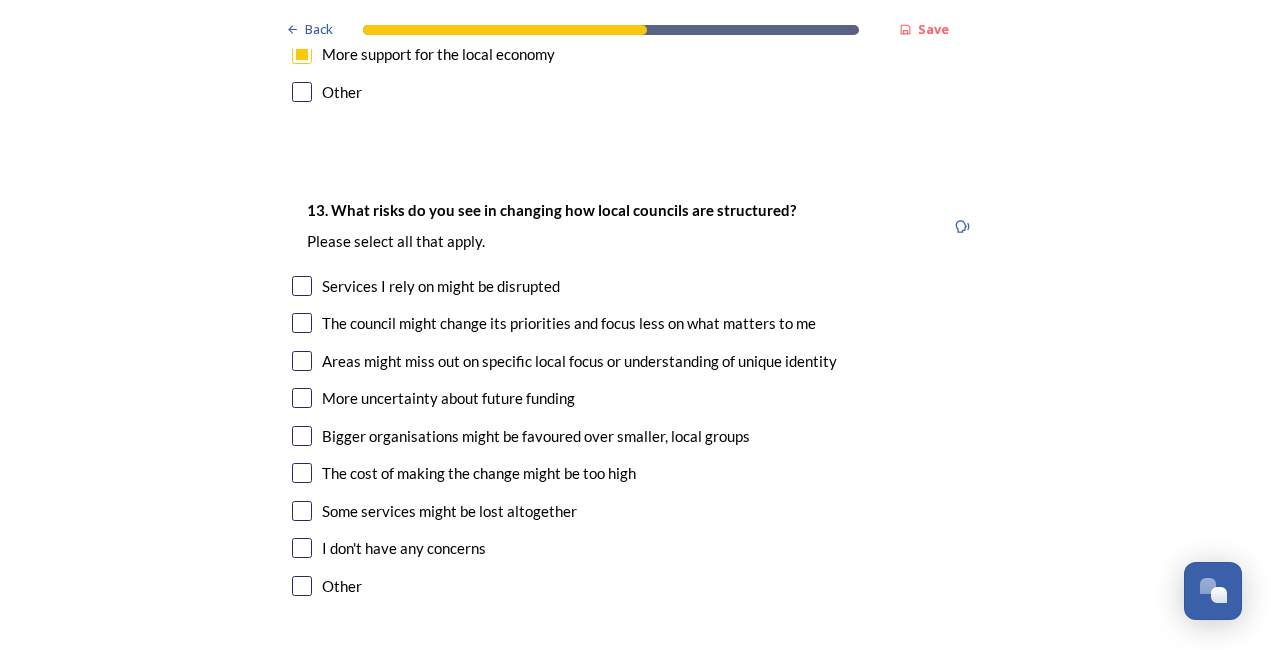 scroll, scrollTop: 3900, scrollLeft: 0, axis: vertical 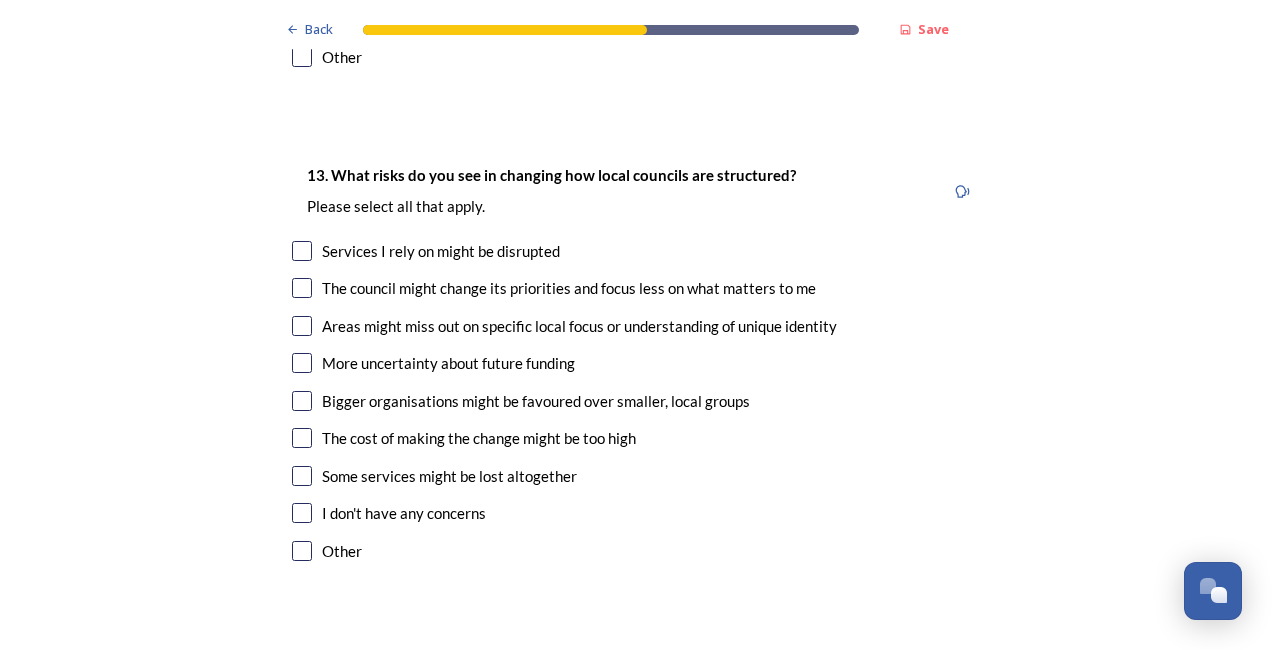 click at bounding box center [302, 288] 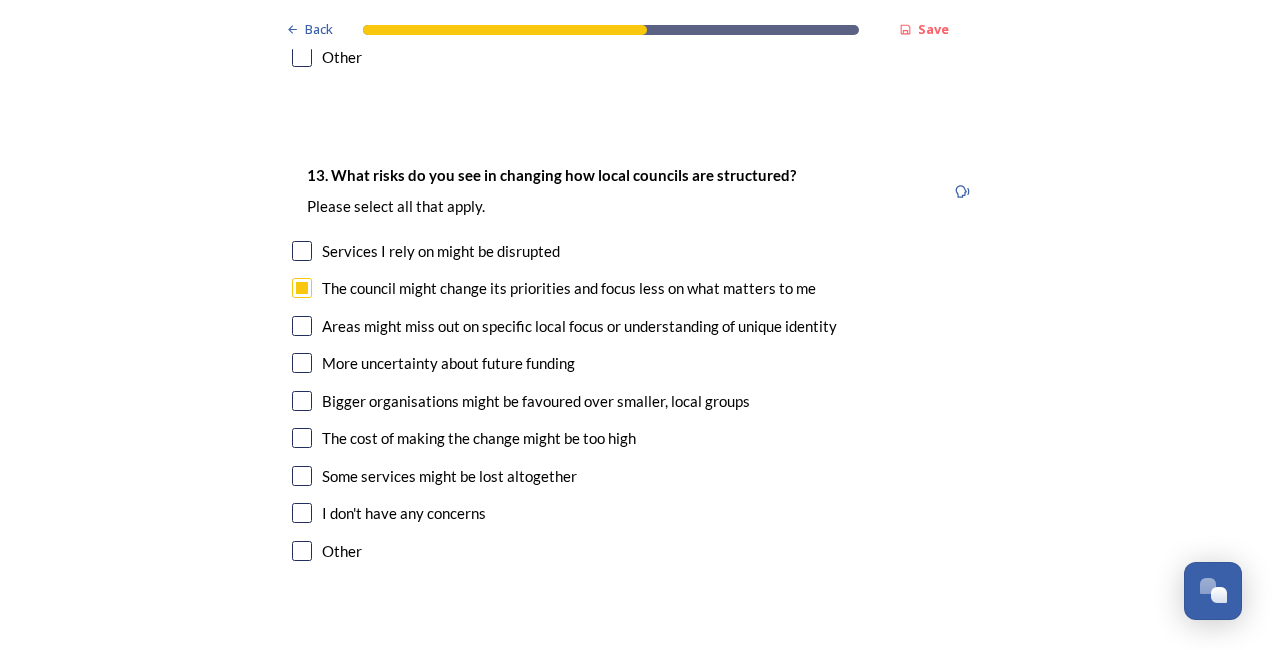 click at bounding box center [302, 363] 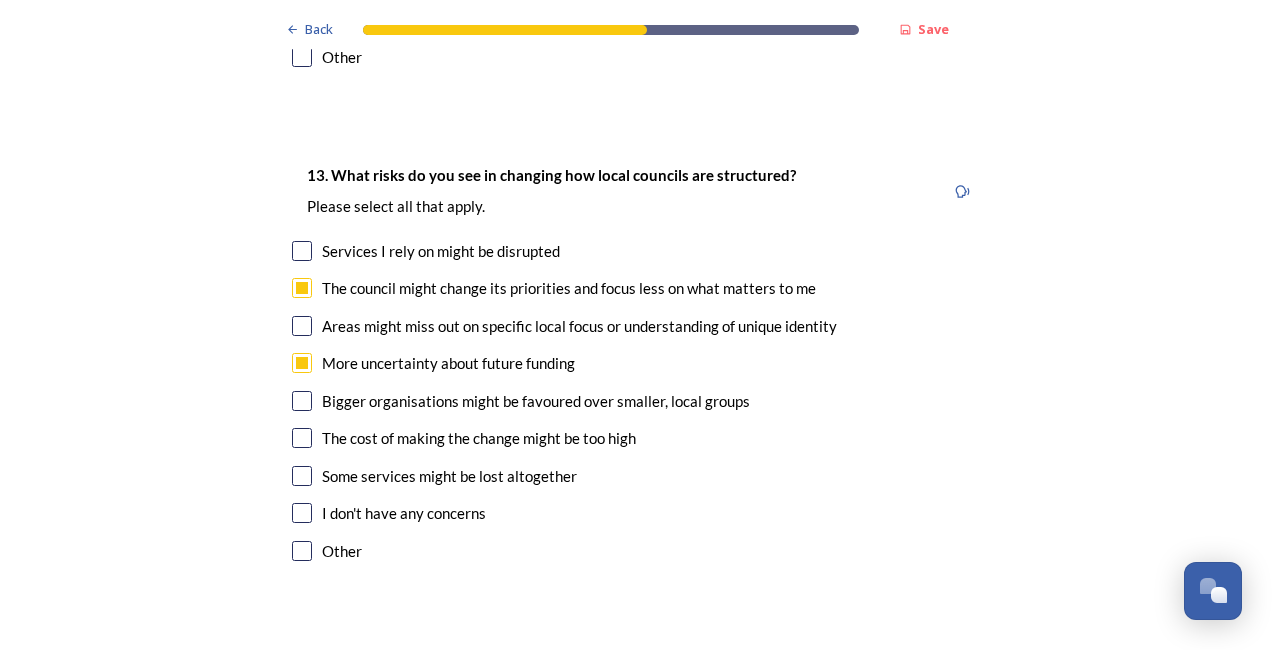 click at bounding box center (302, 401) 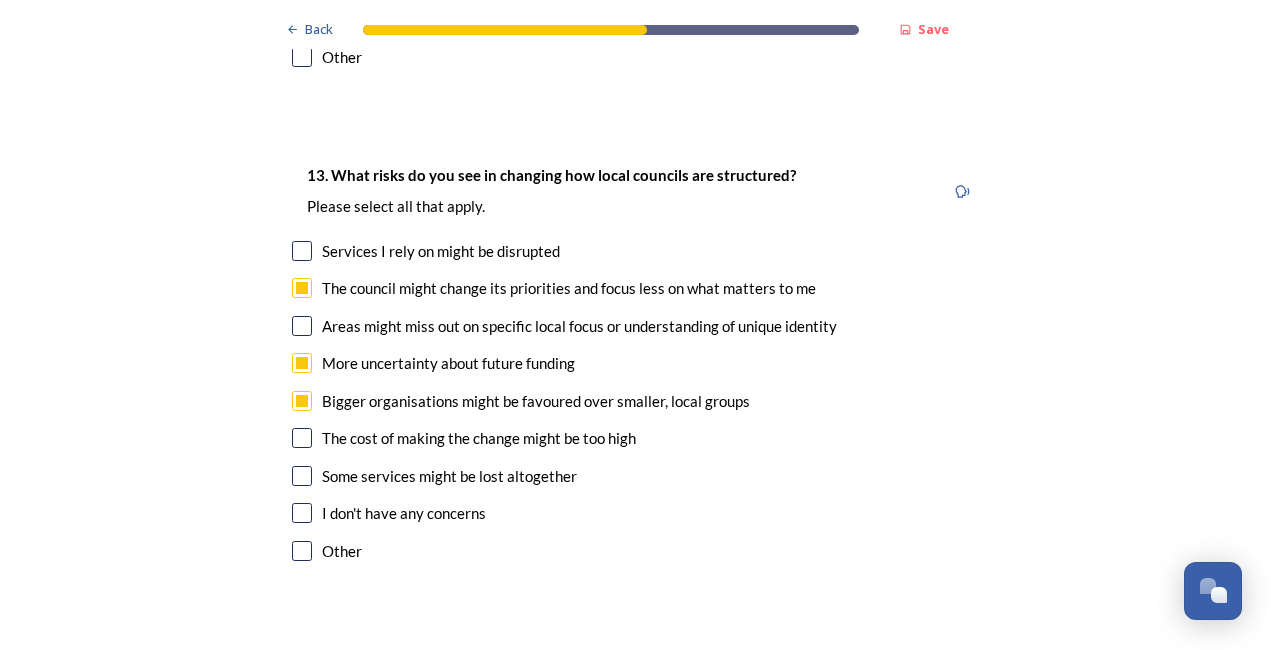 click at bounding box center (302, 476) 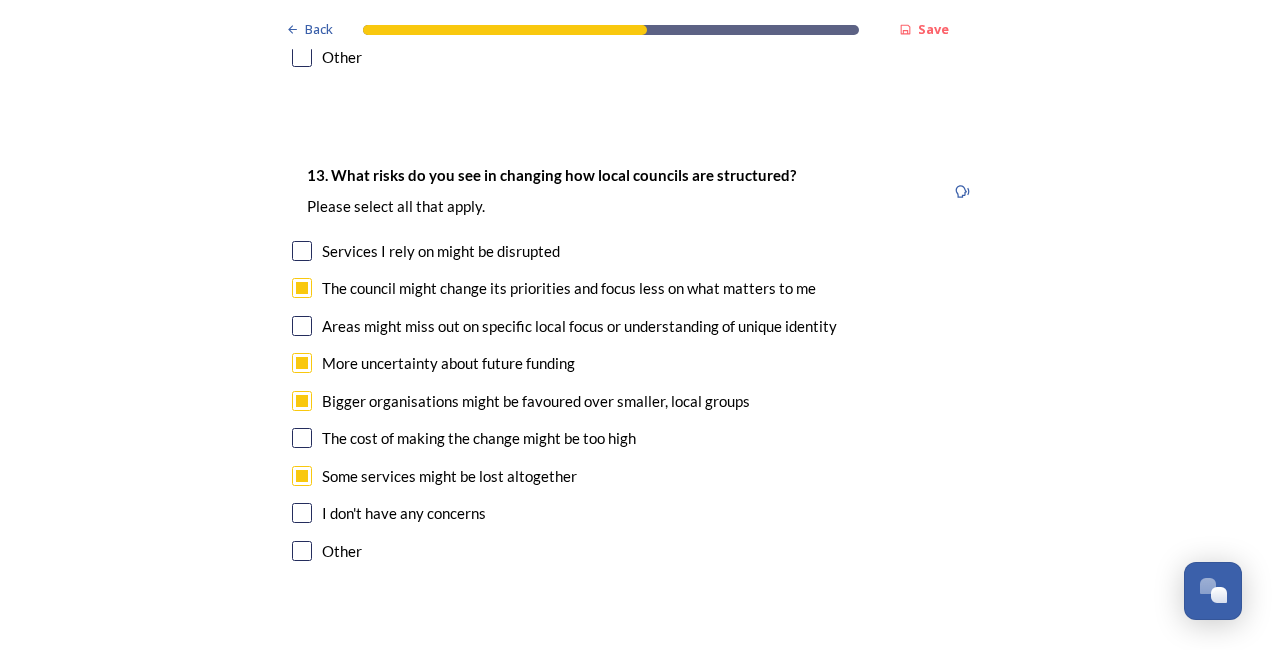click at bounding box center (302, 251) 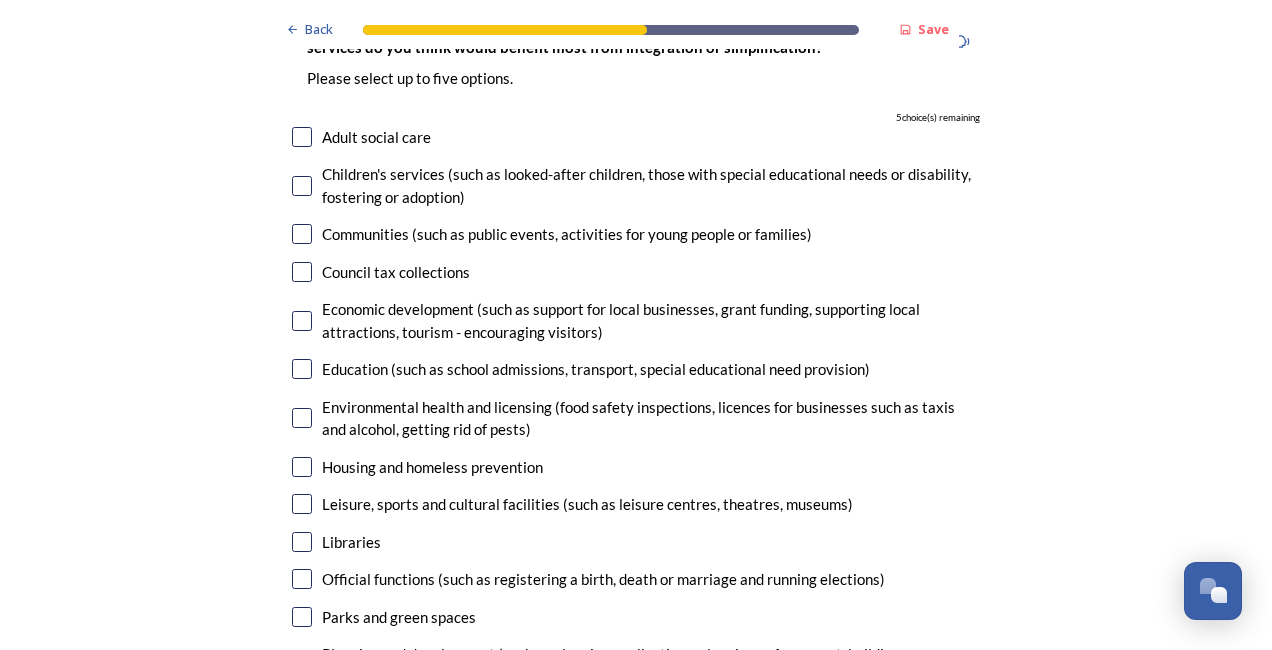 scroll, scrollTop: 4600, scrollLeft: 0, axis: vertical 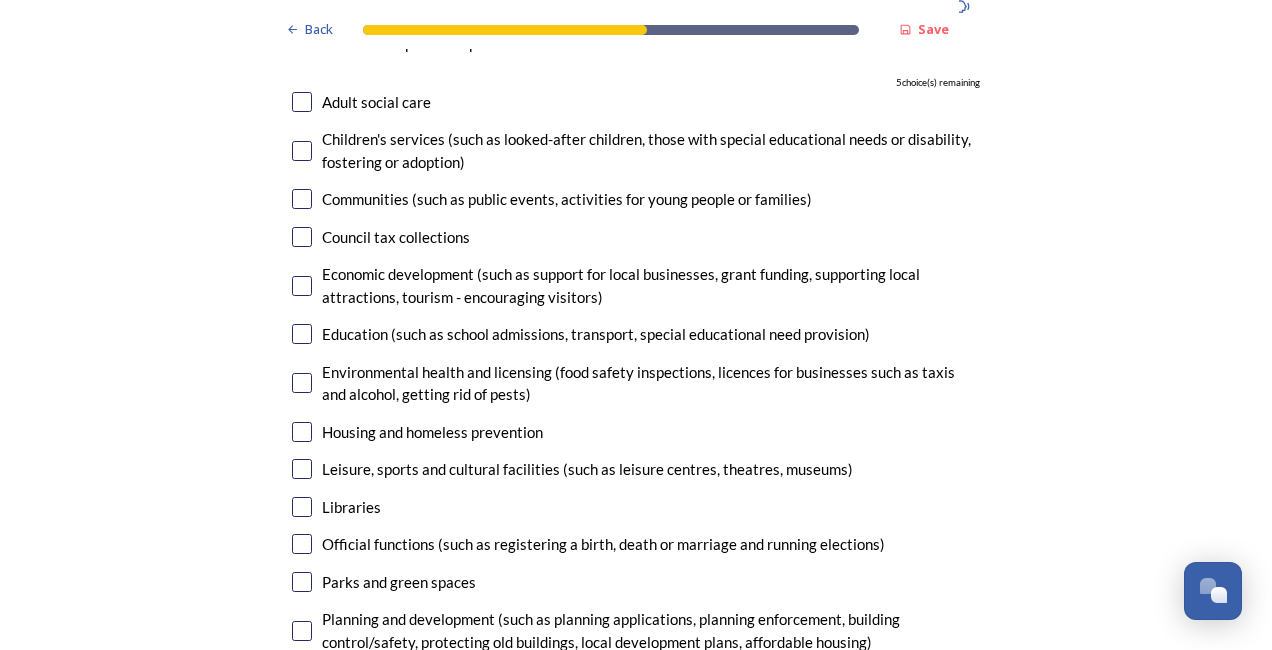 click at bounding box center [302, 237] 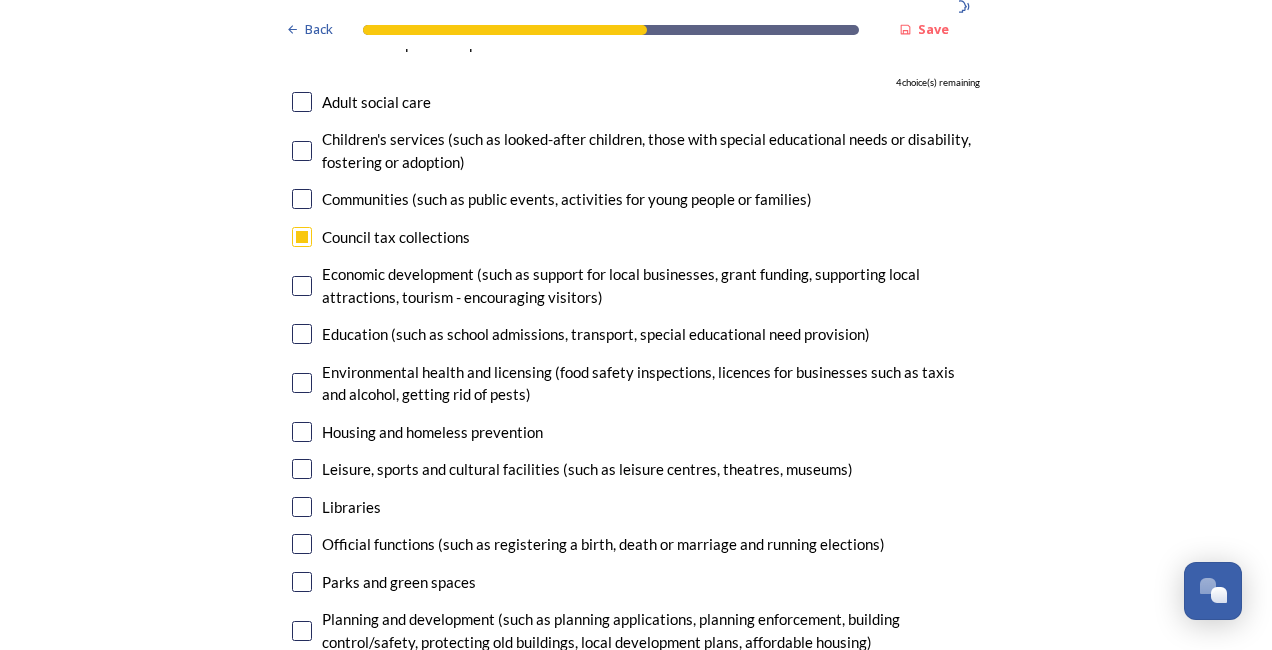 scroll, scrollTop: 4700, scrollLeft: 0, axis: vertical 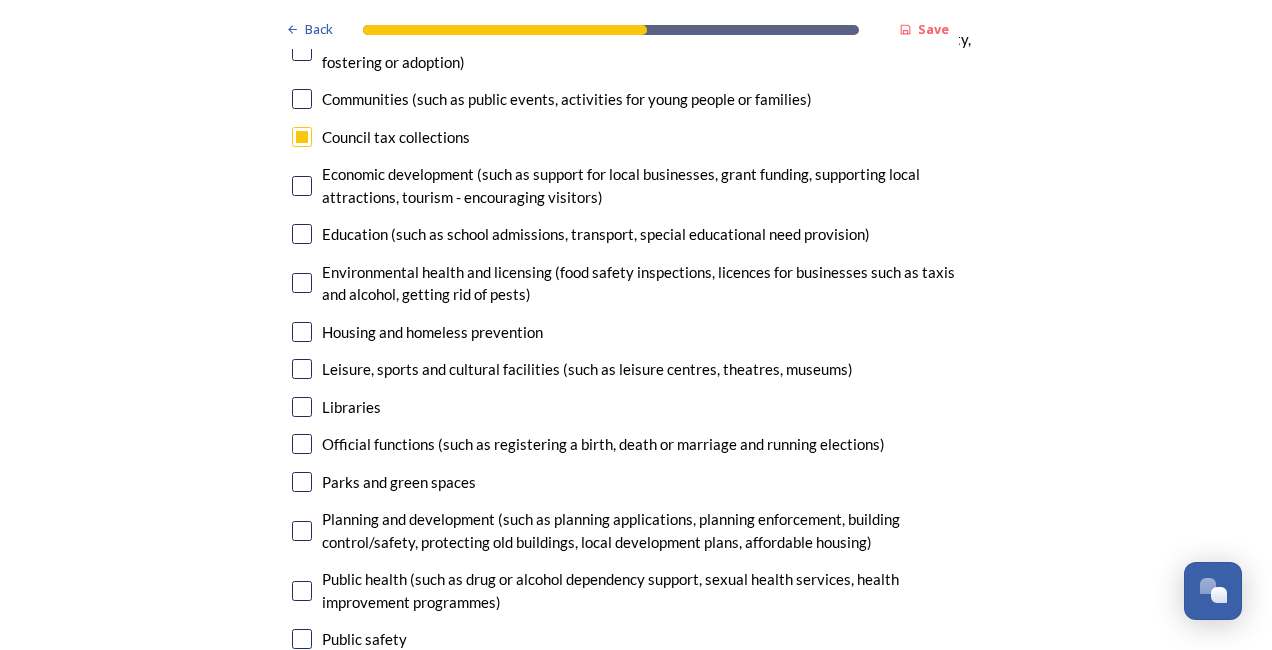 click at bounding box center (302, 283) 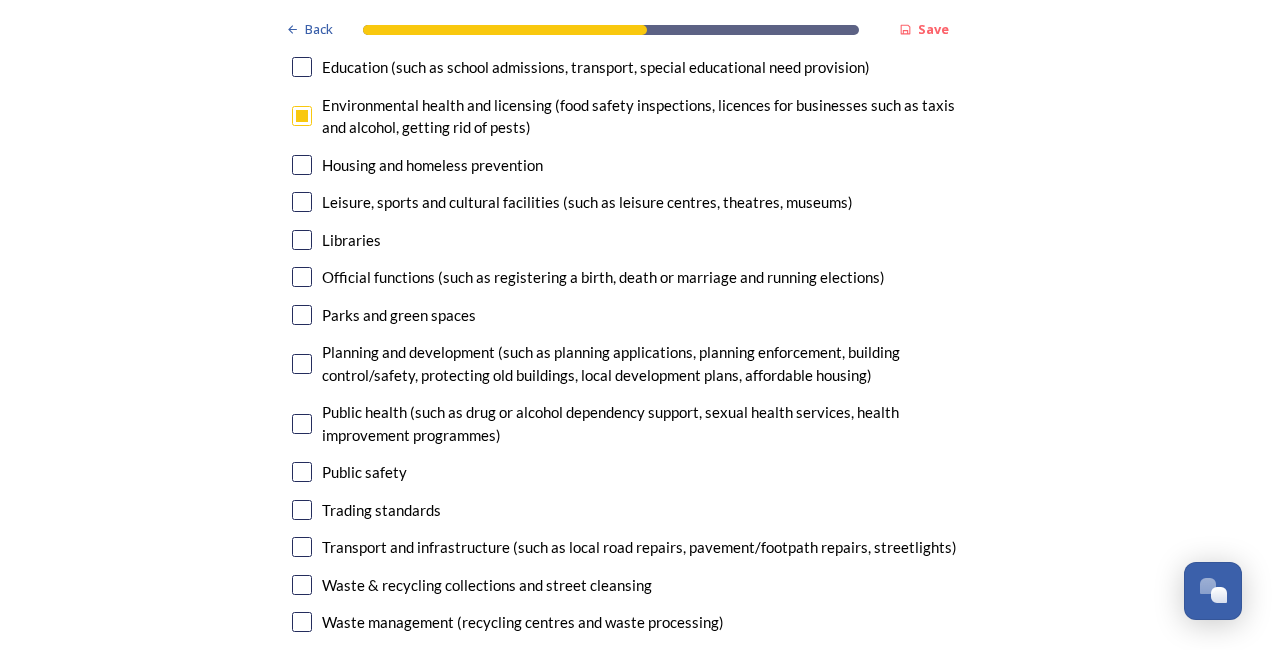 scroll, scrollTop: 4900, scrollLeft: 0, axis: vertical 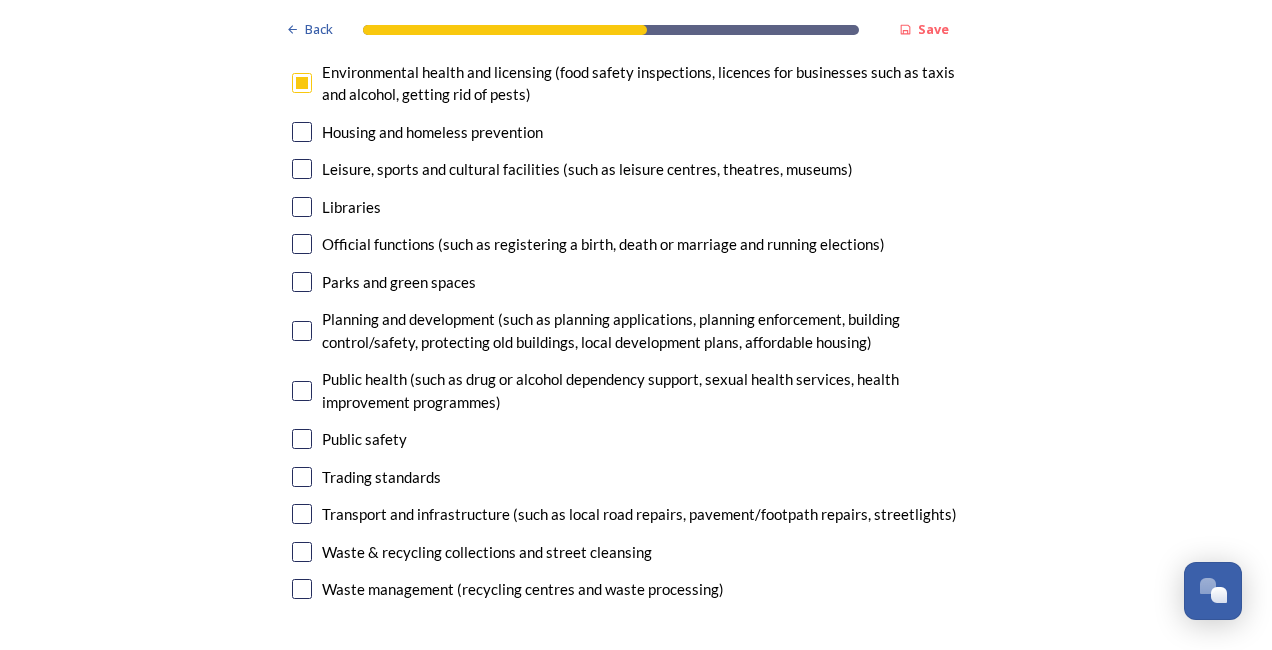 click at bounding box center [302, 439] 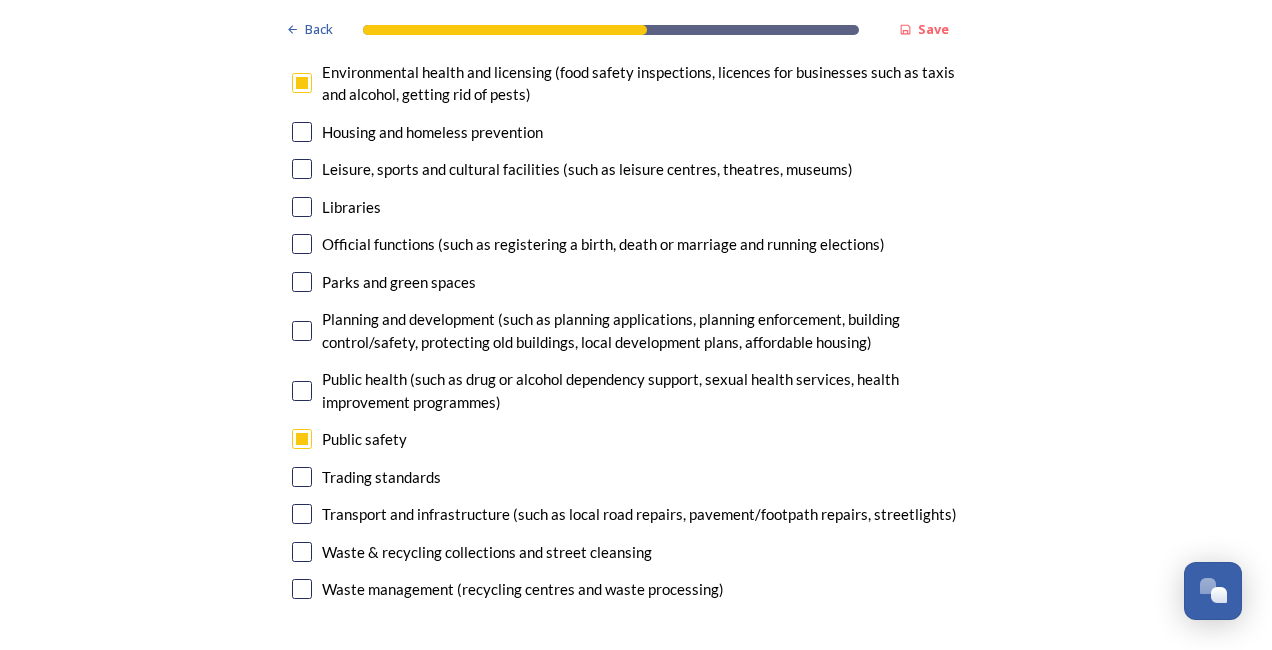click at bounding box center (302, 589) 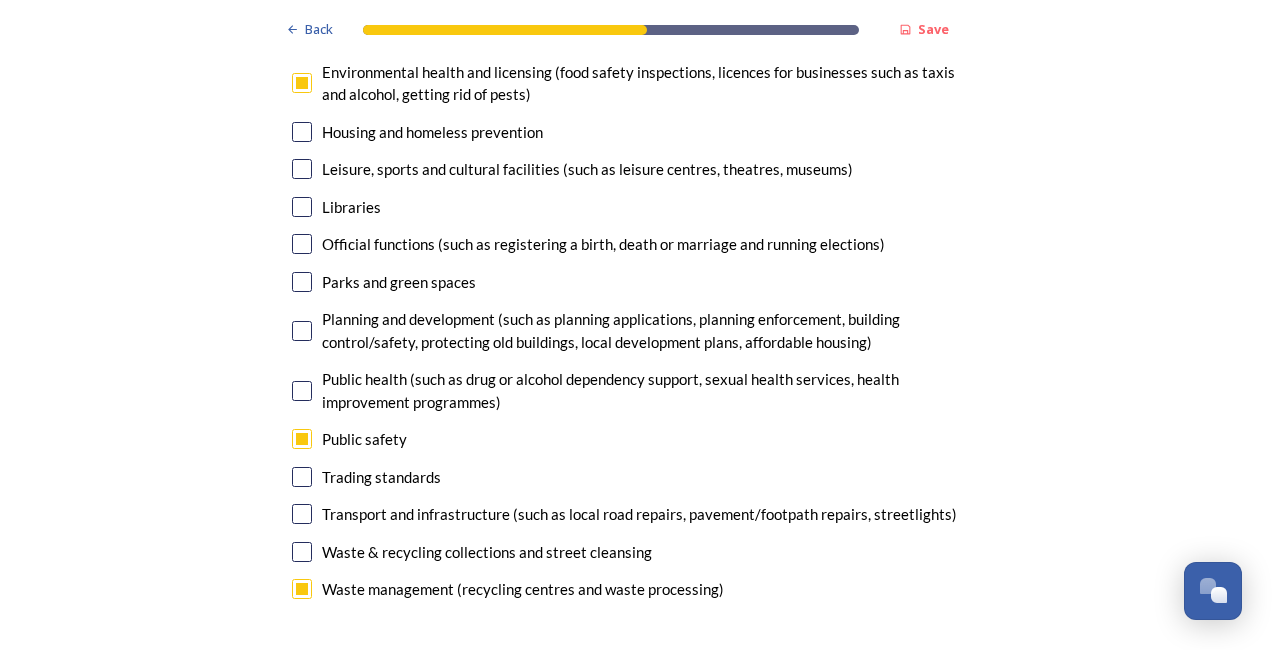 click at bounding box center [302, 589] 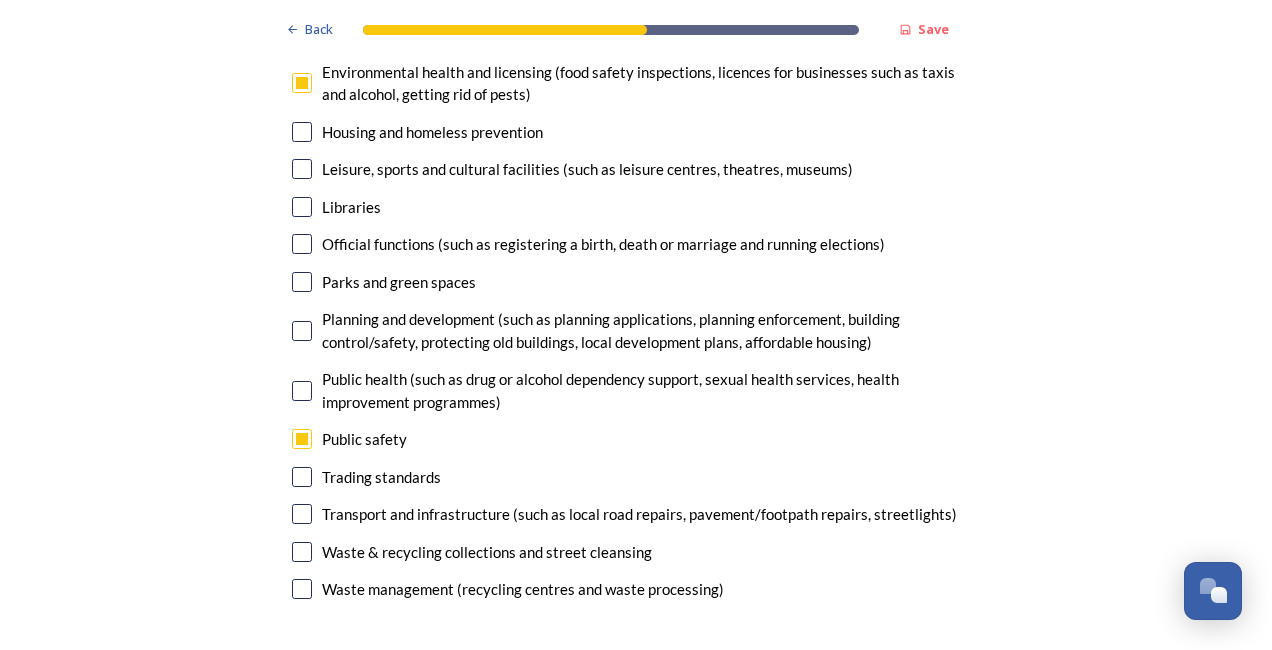 click at bounding box center (302, 552) 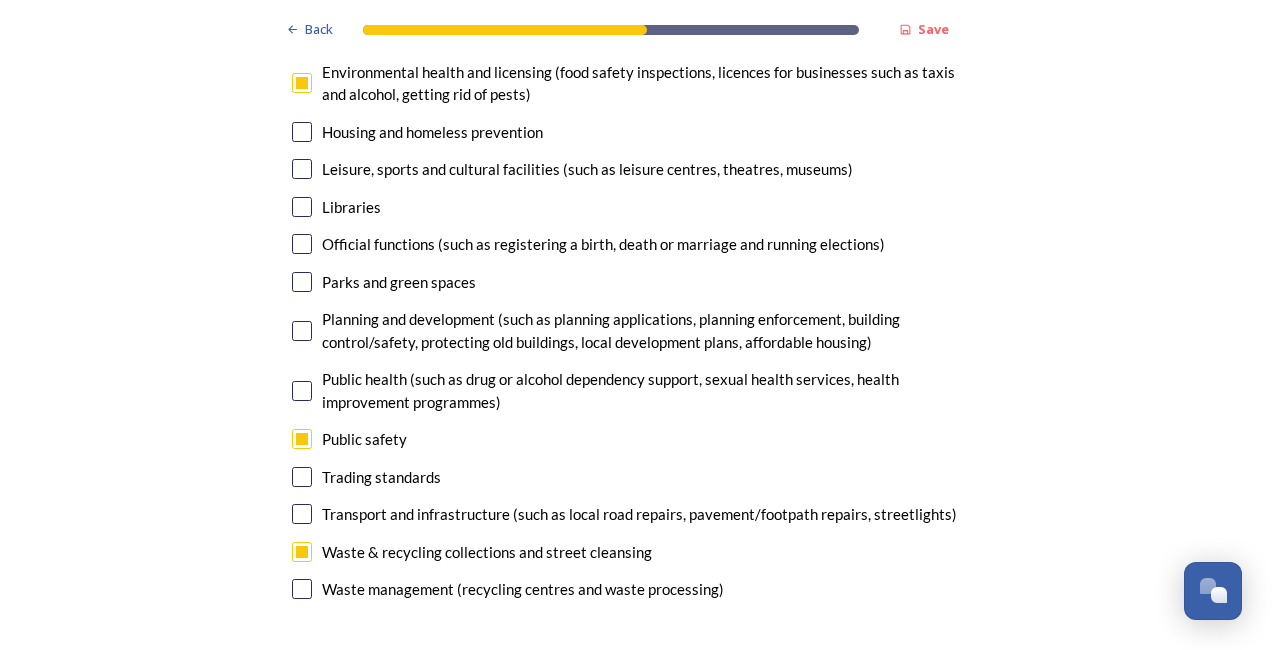 click at bounding box center (302, 589) 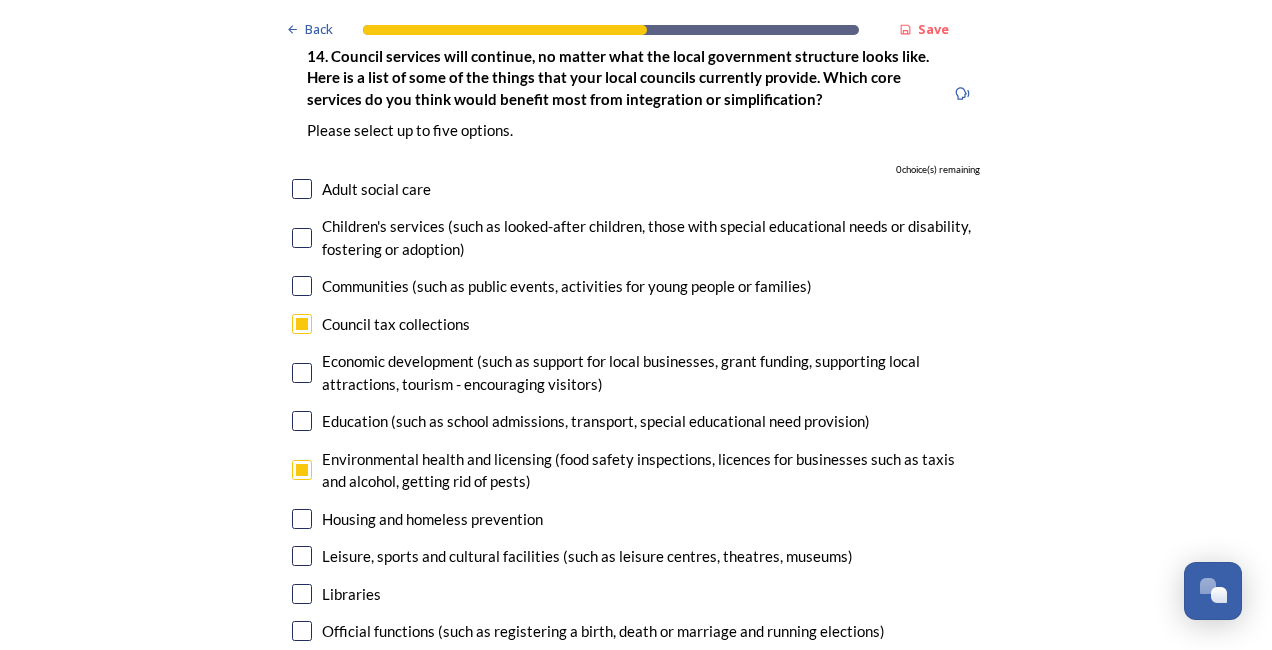 scroll, scrollTop: 4500, scrollLeft: 0, axis: vertical 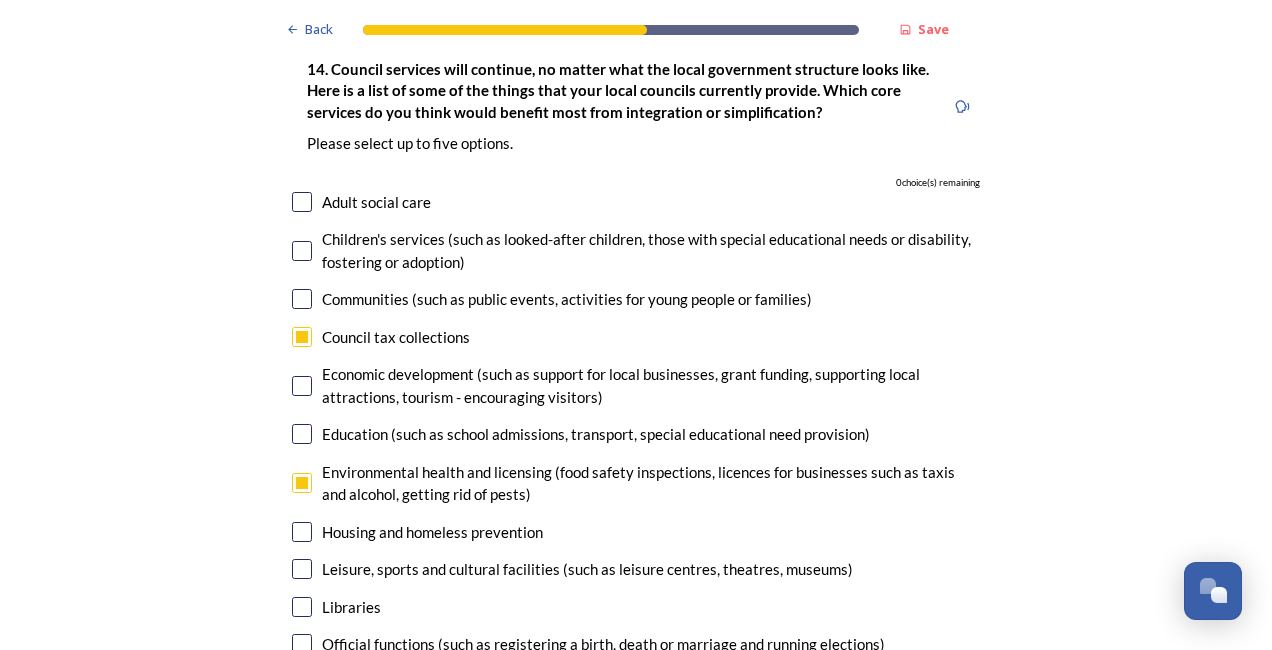 click at bounding box center [302, 483] 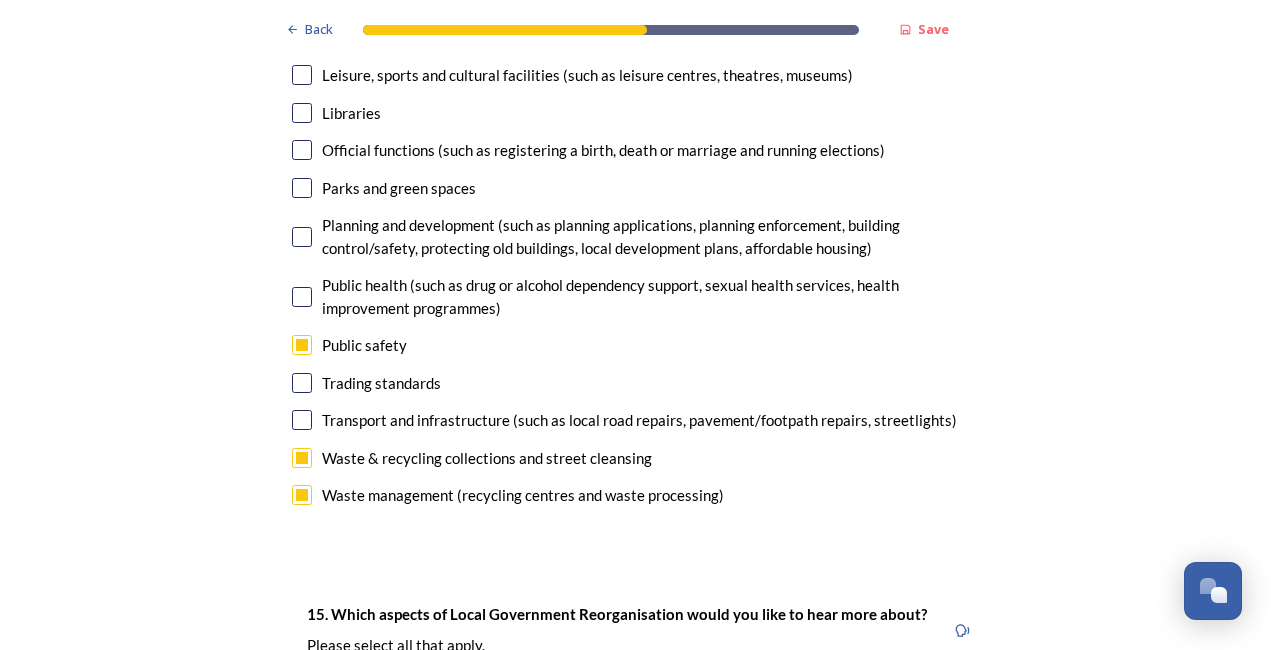 scroll, scrollTop: 5000, scrollLeft: 0, axis: vertical 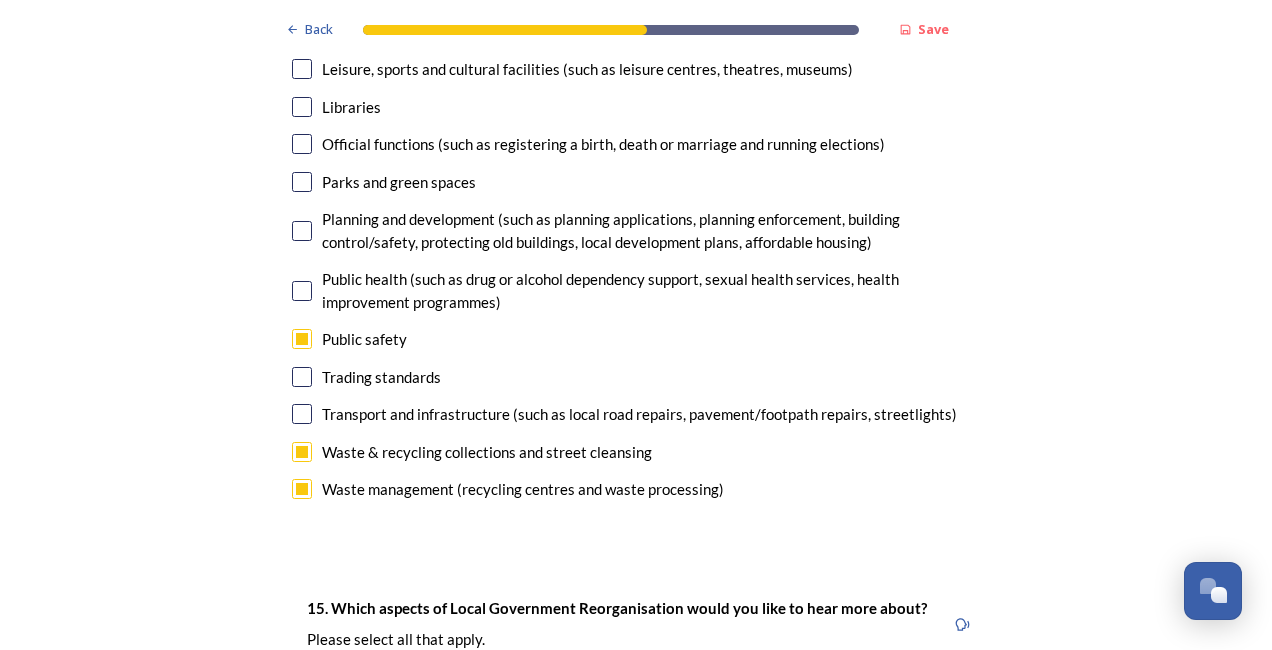 click at bounding box center [302, 377] 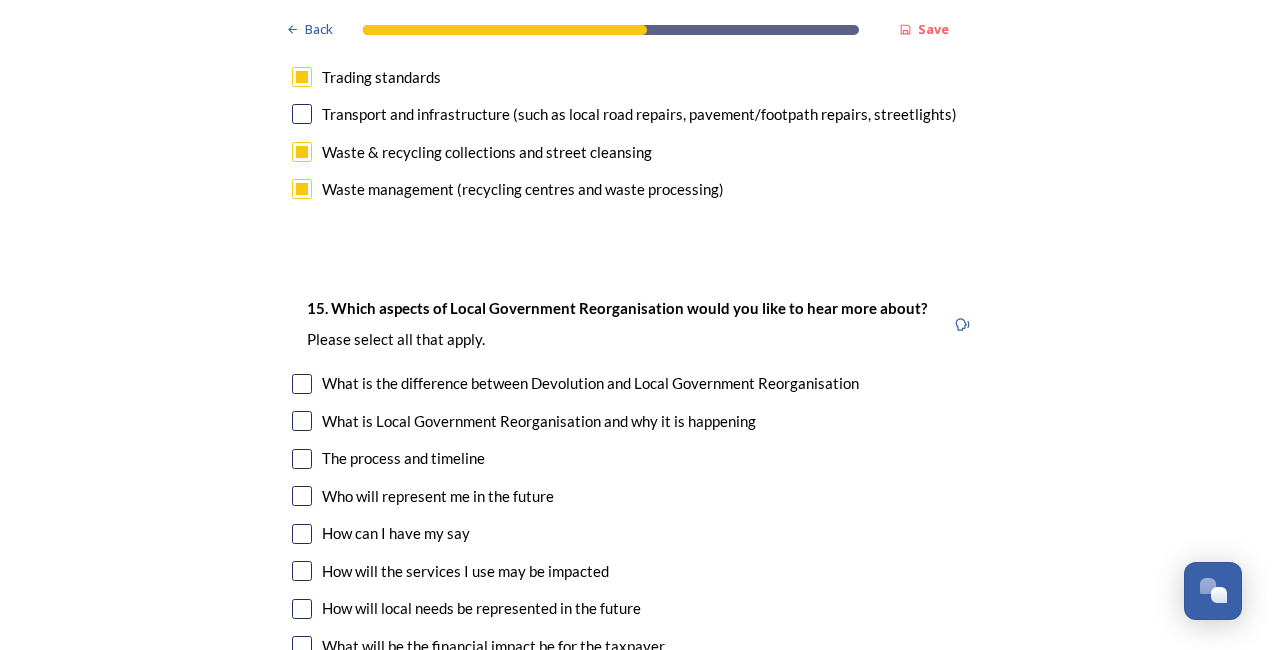 scroll, scrollTop: 5400, scrollLeft: 0, axis: vertical 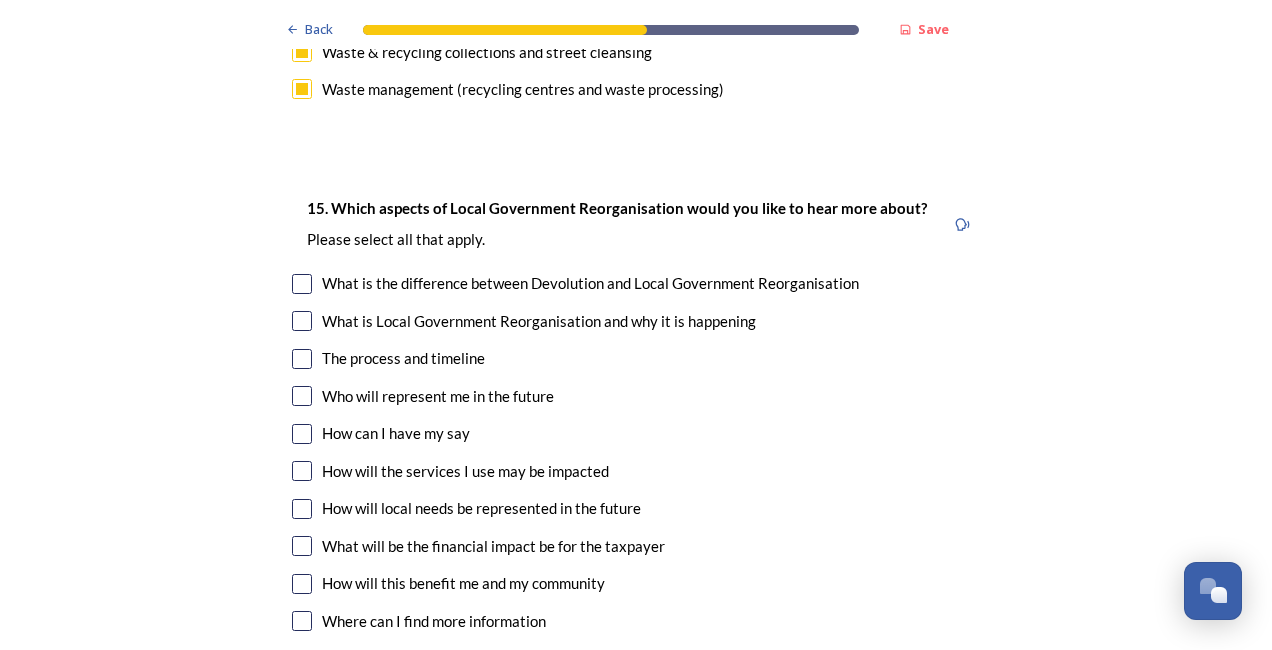 click at bounding box center (302, 546) 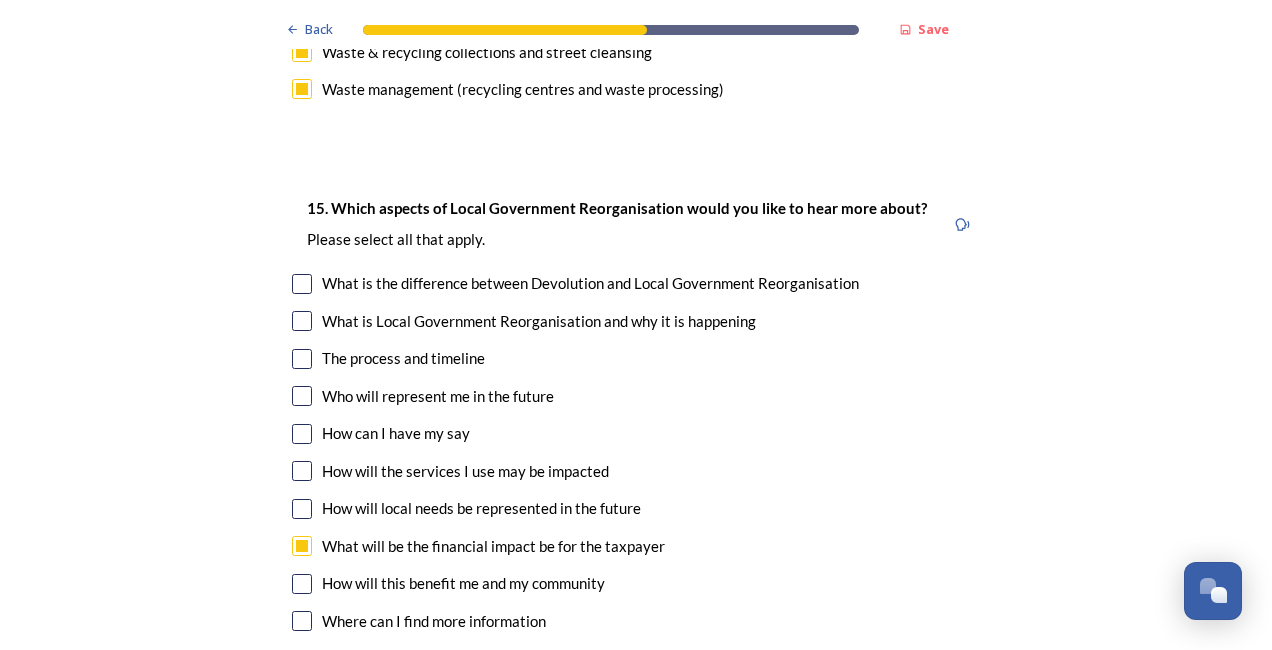 click at bounding box center (302, 584) 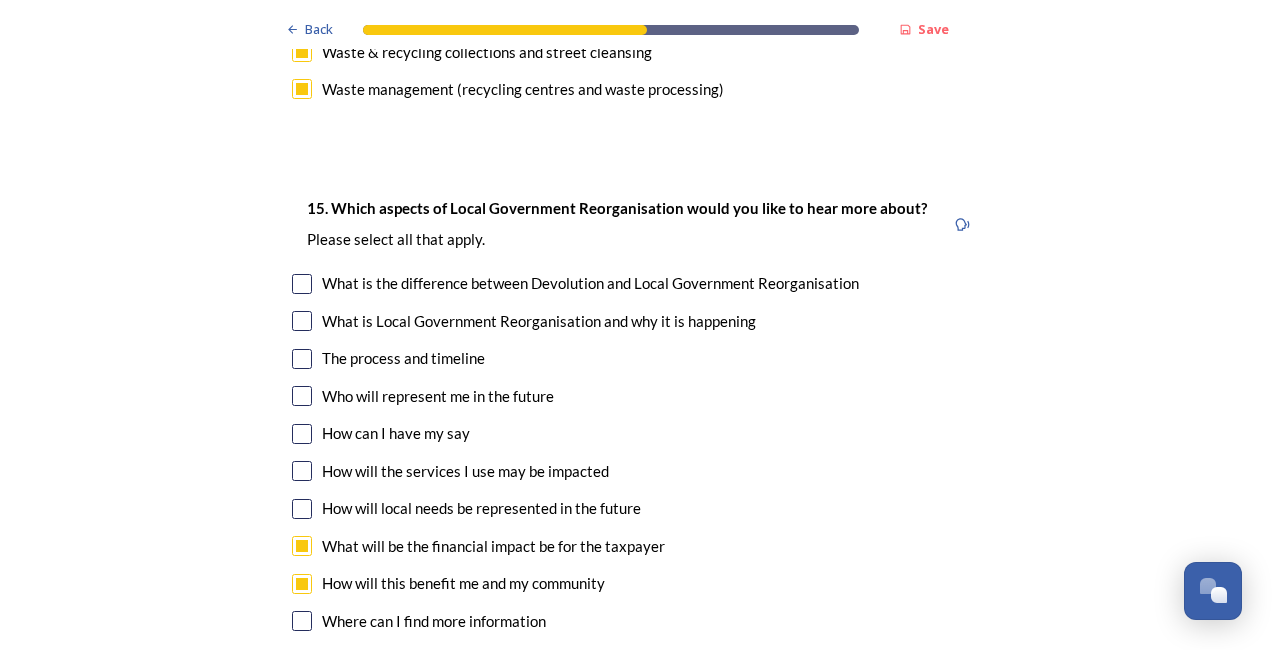 click at bounding box center [302, 471] 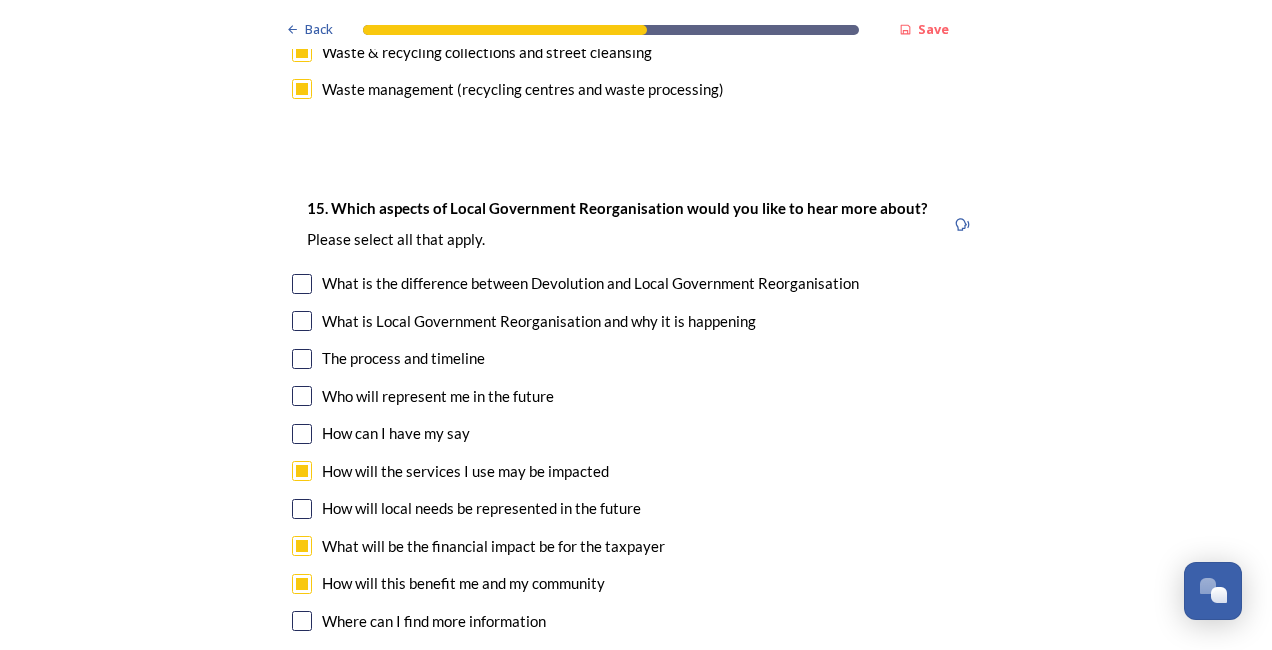 click at bounding box center [302, 396] 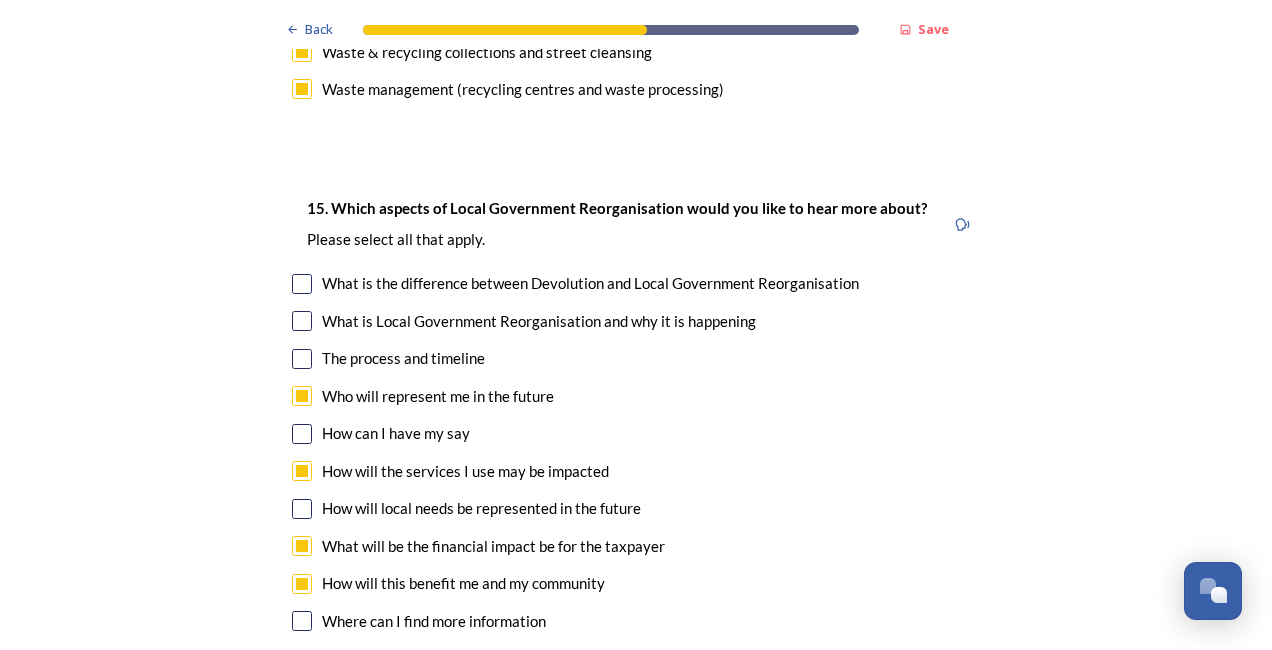 click at bounding box center [302, 359] 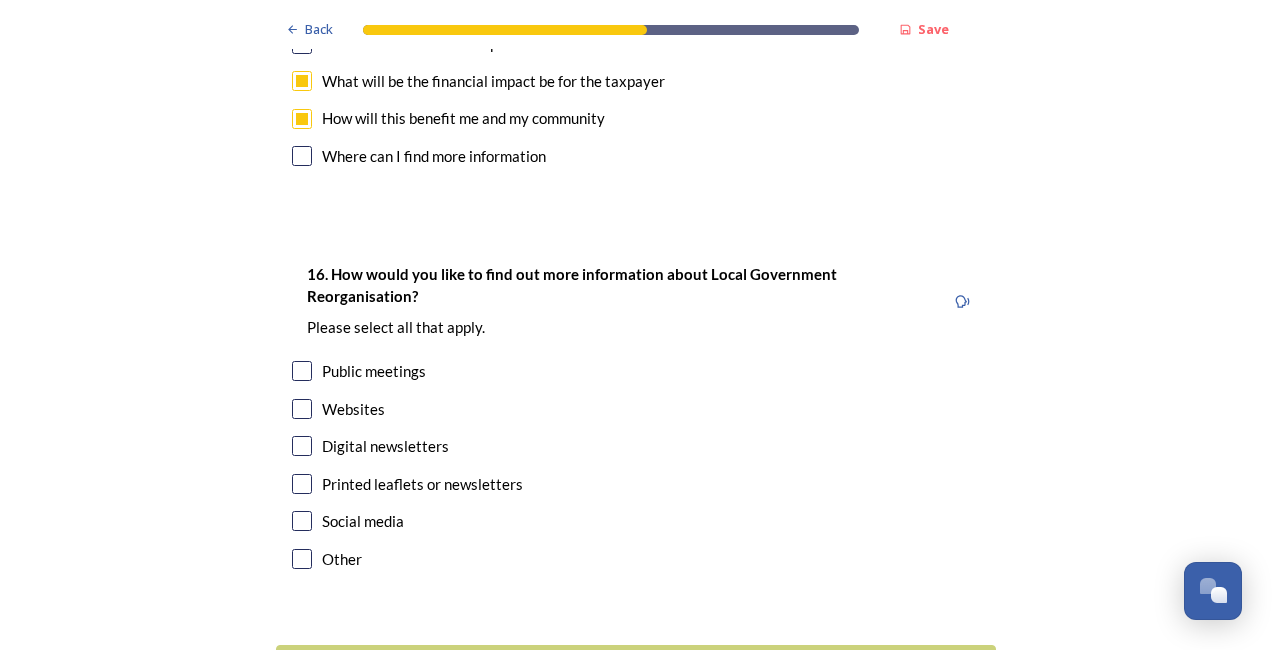 scroll, scrollTop: 5900, scrollLeft: 0, axis: vertical 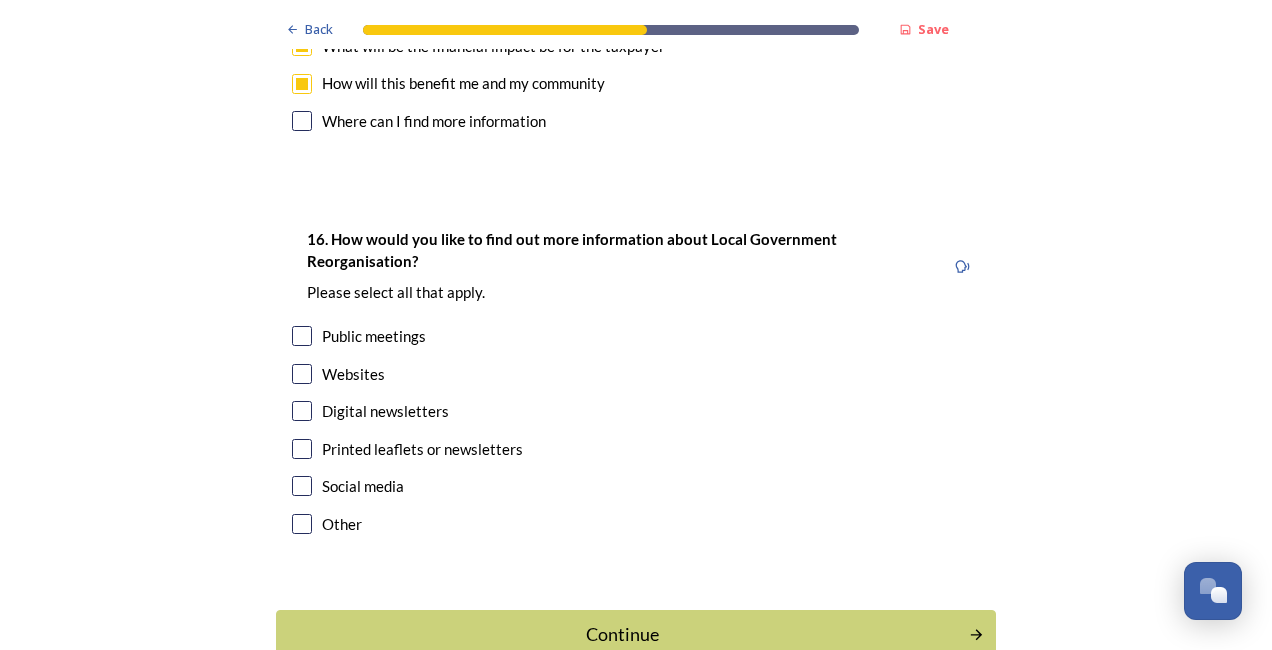 click at bounding box center (302, 449) 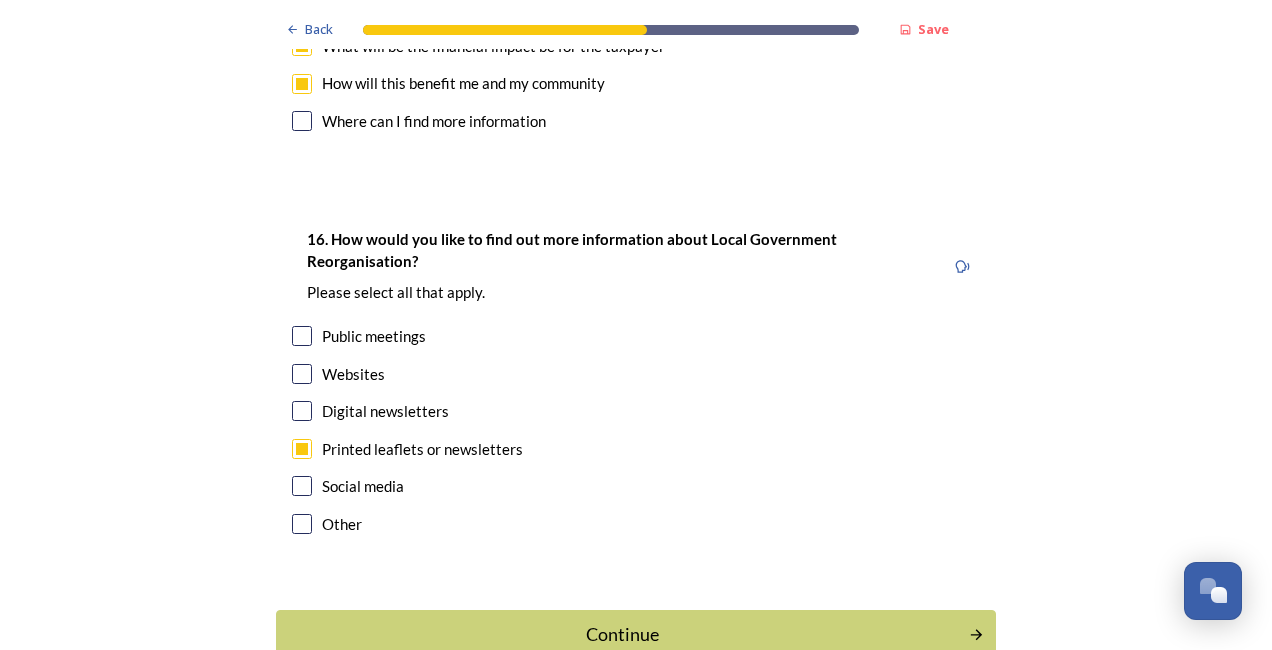 click on "Continue" at bounding box center [622, 634] 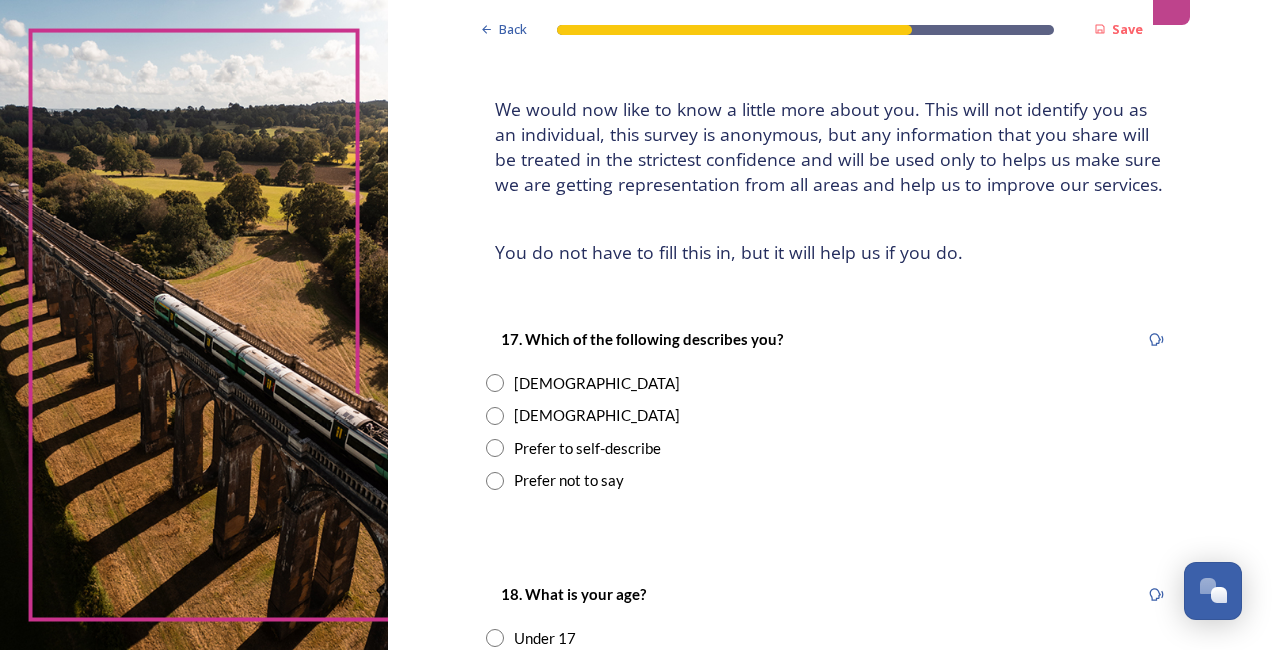 scroll, scrollTop: 200, scrollLeft: 0, axis: vertical 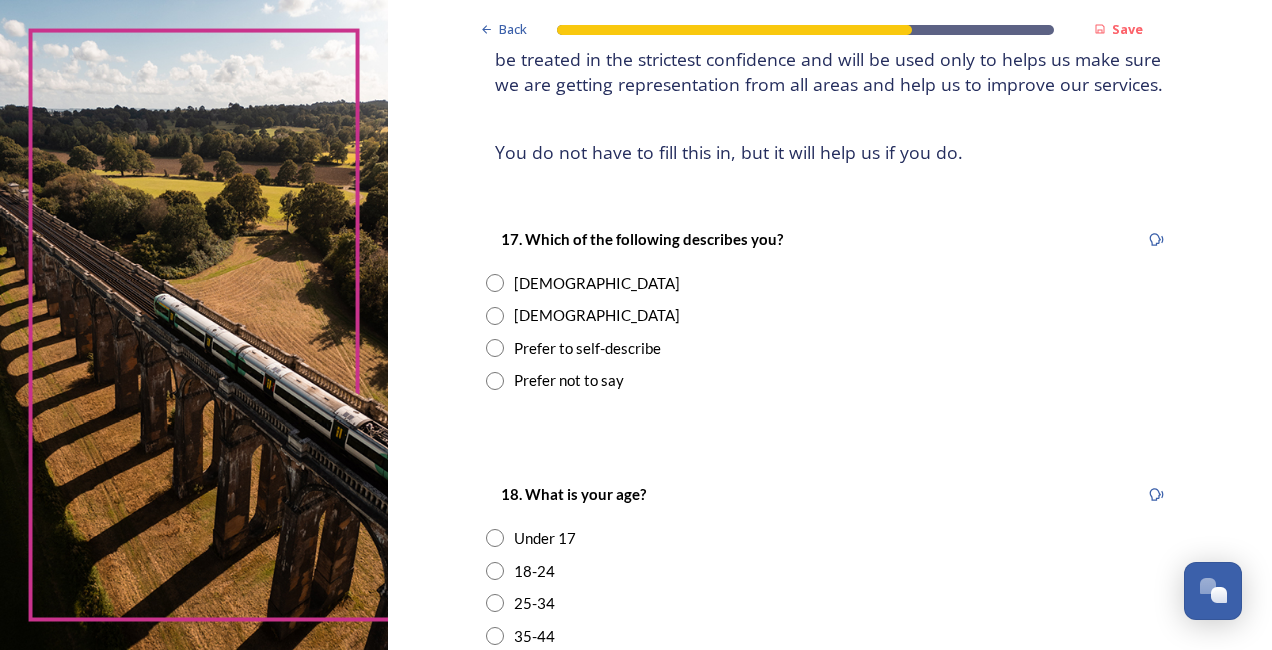 click at bounding box center (495, 283) 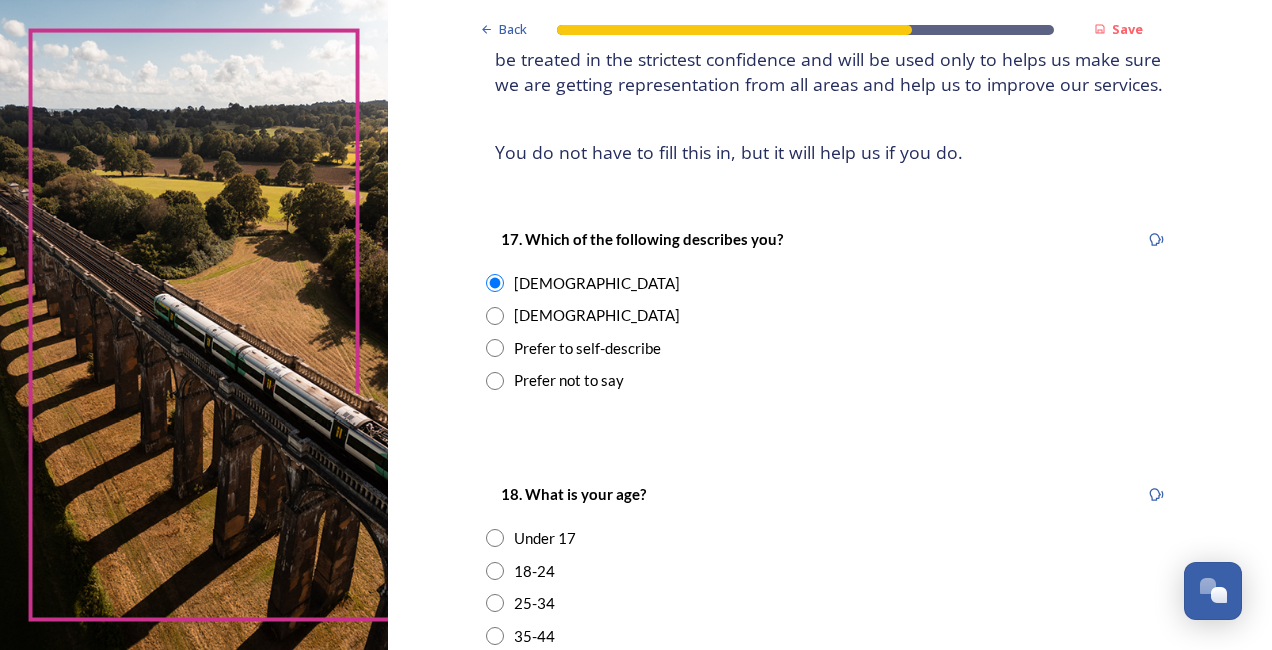 click at bounding box center (495, 283) 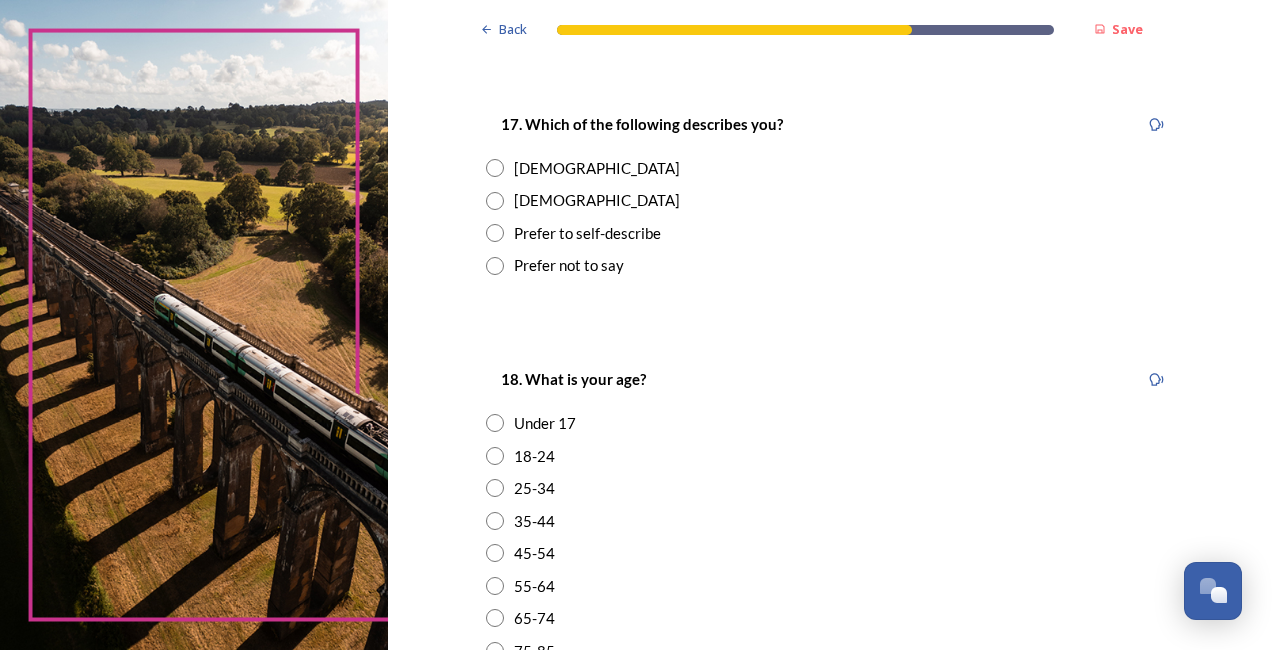 scroll, scrollTop: 400, scrollLeft: 0, axis: vertical 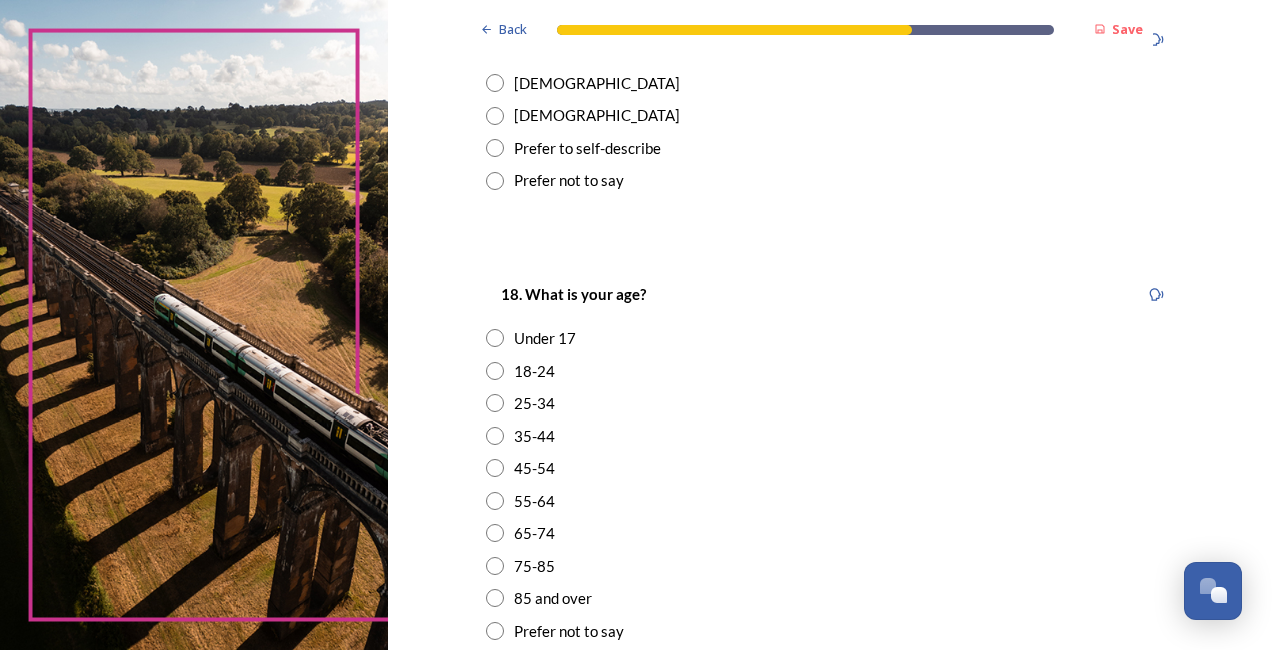 click at bounding box center [495, 83] 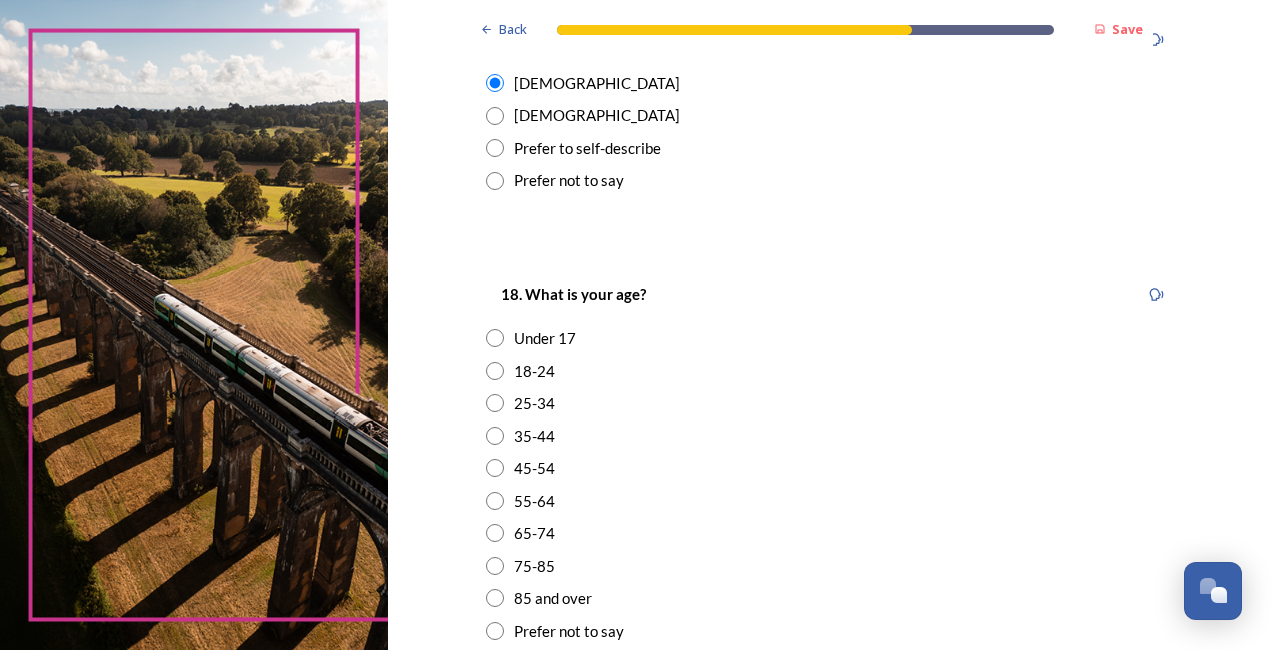 click at bounding box center [495, 83] 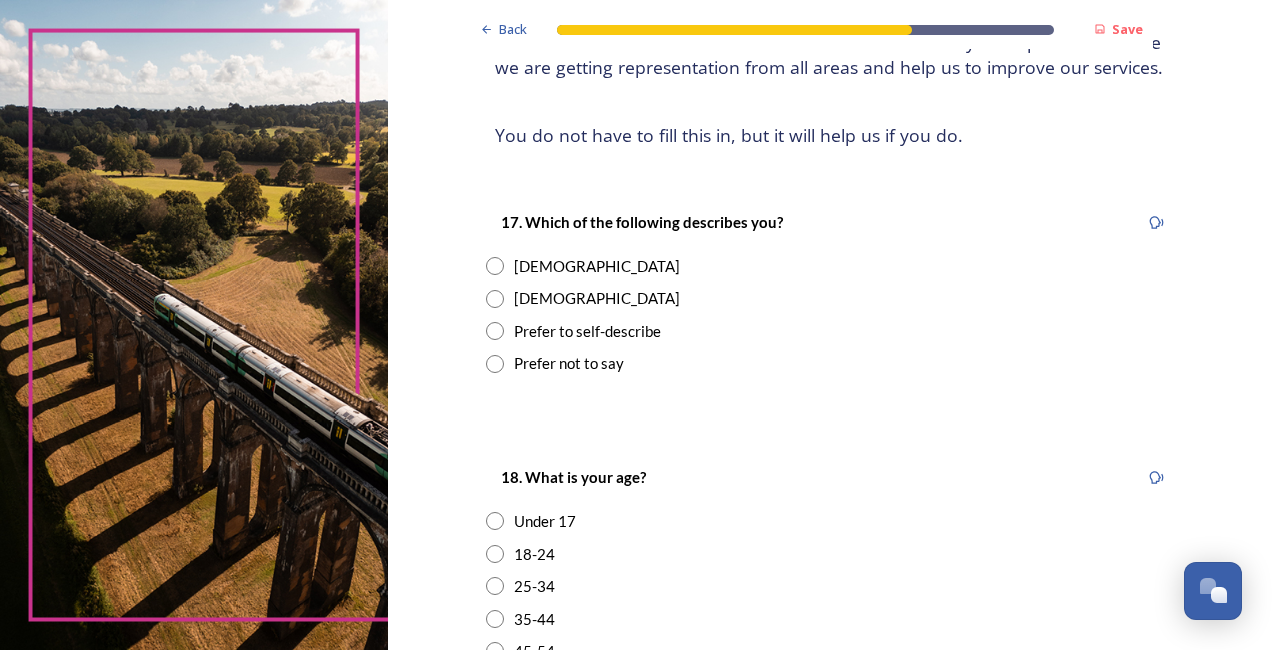 scroll, scrollTop: 200, scrollLeft: 0, axis: vertical 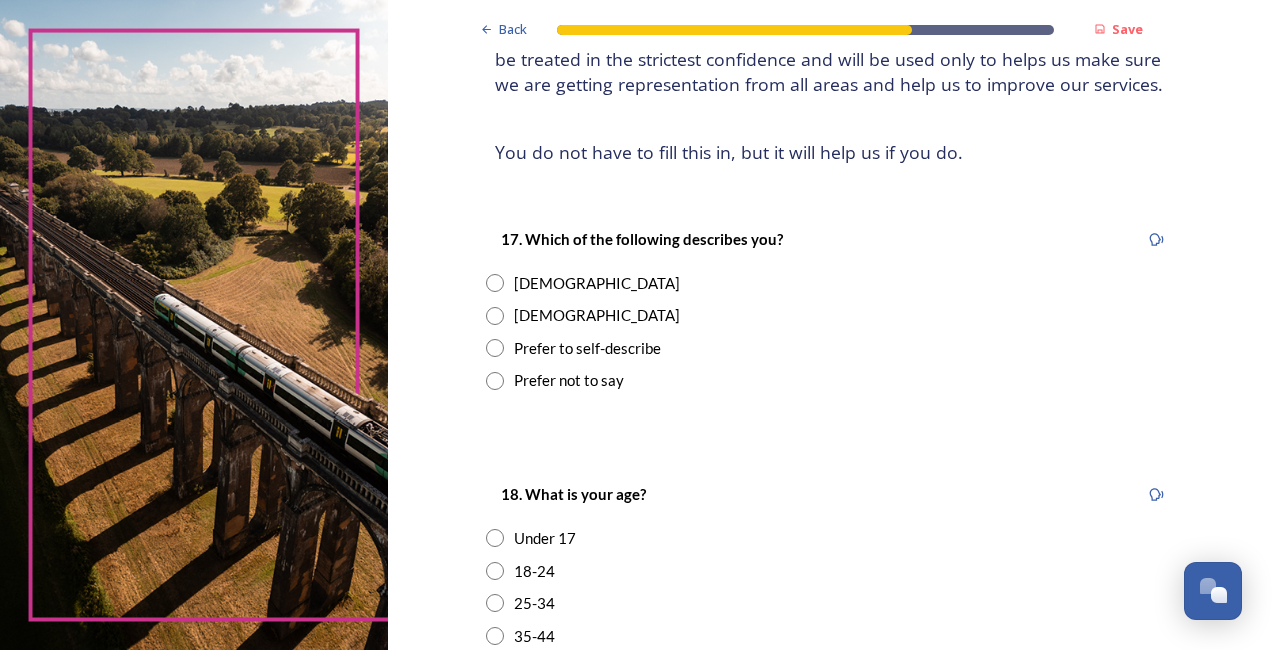 click at bounding box center (495, 283) 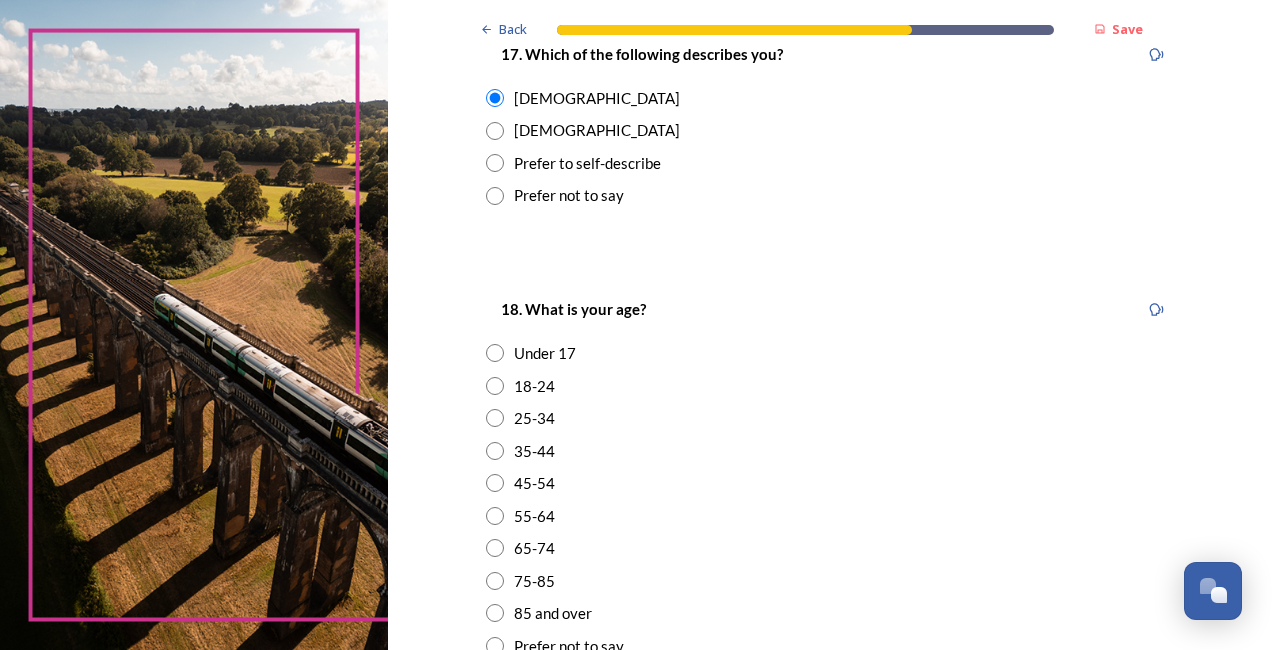 scroll, scrollTop: 400, scrollLeft: 0, axis: vertical 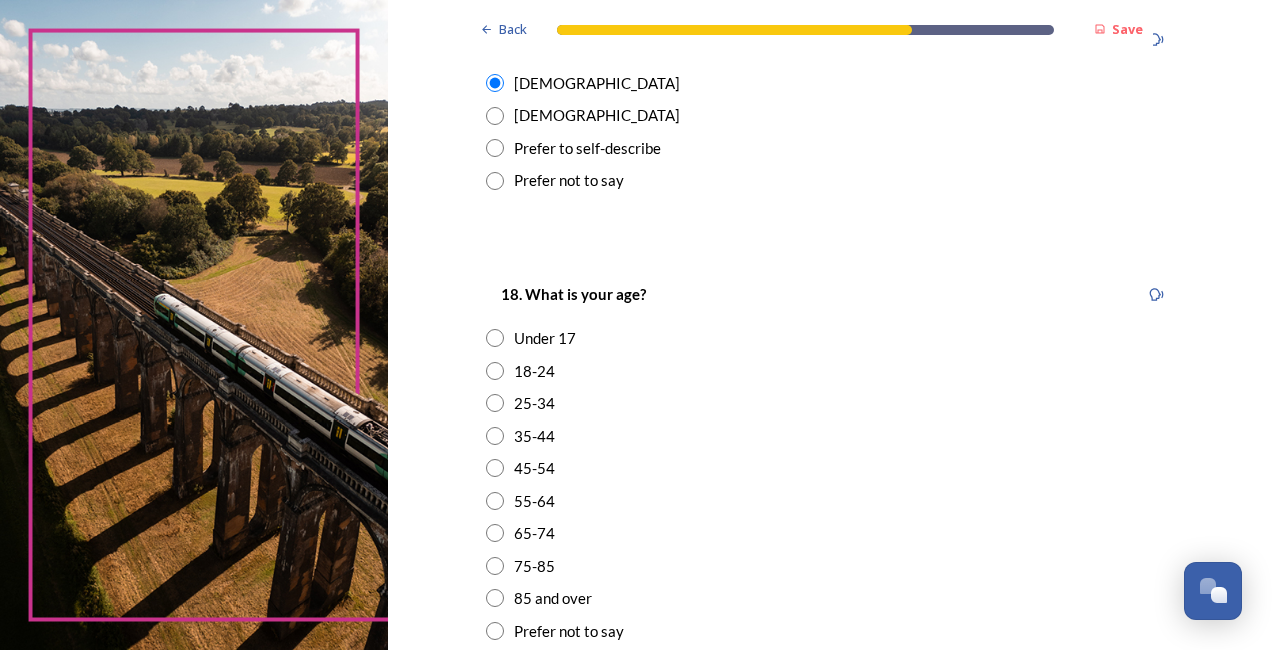 click at bounding box center [495, 533] 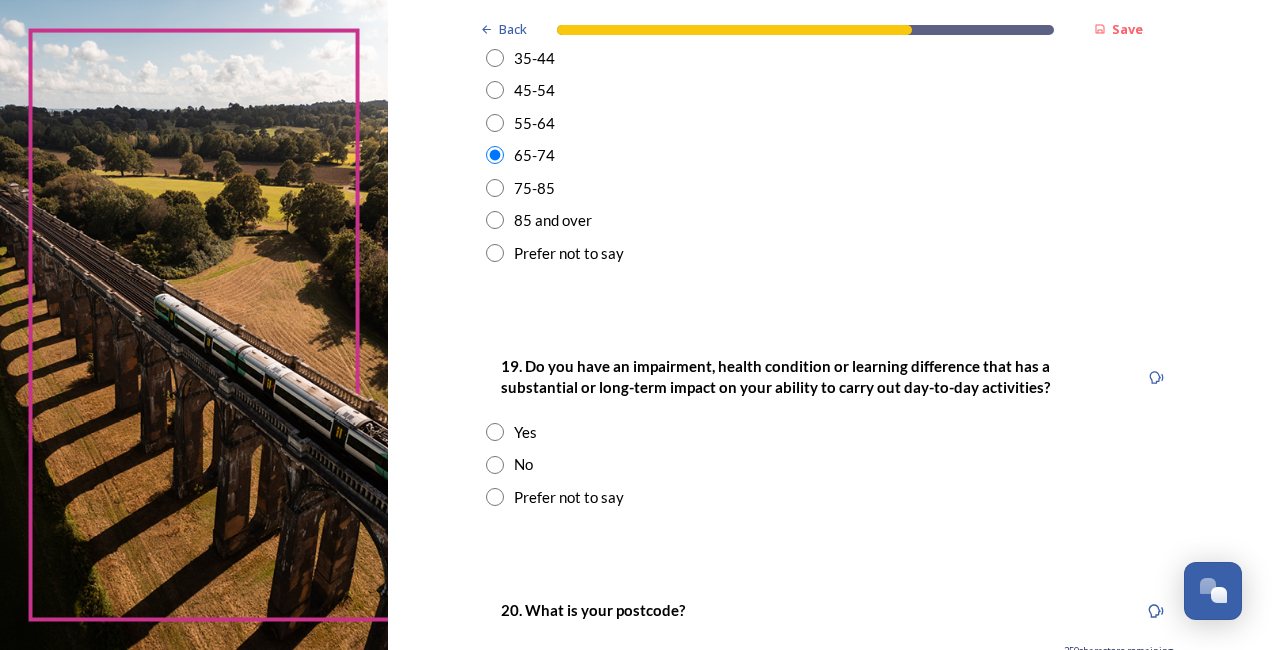 scroll, scrollTop: 800, scrollLeft: 0, axis: vertical 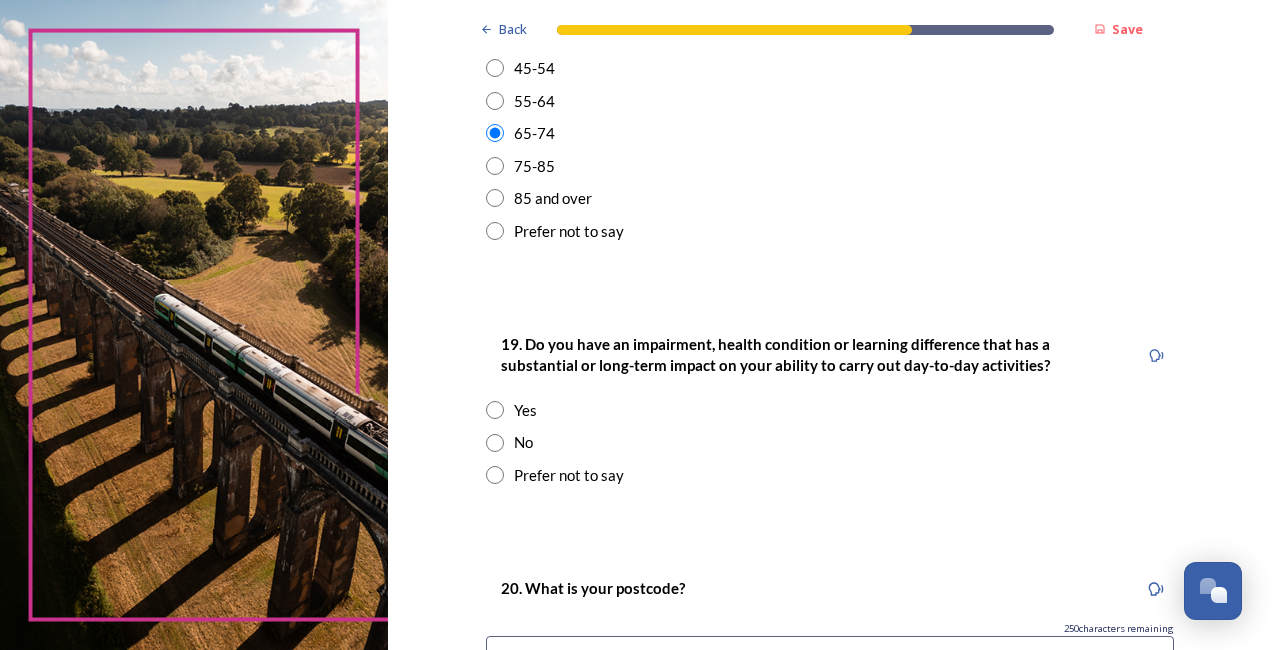 click at bounding box center [495, 443] 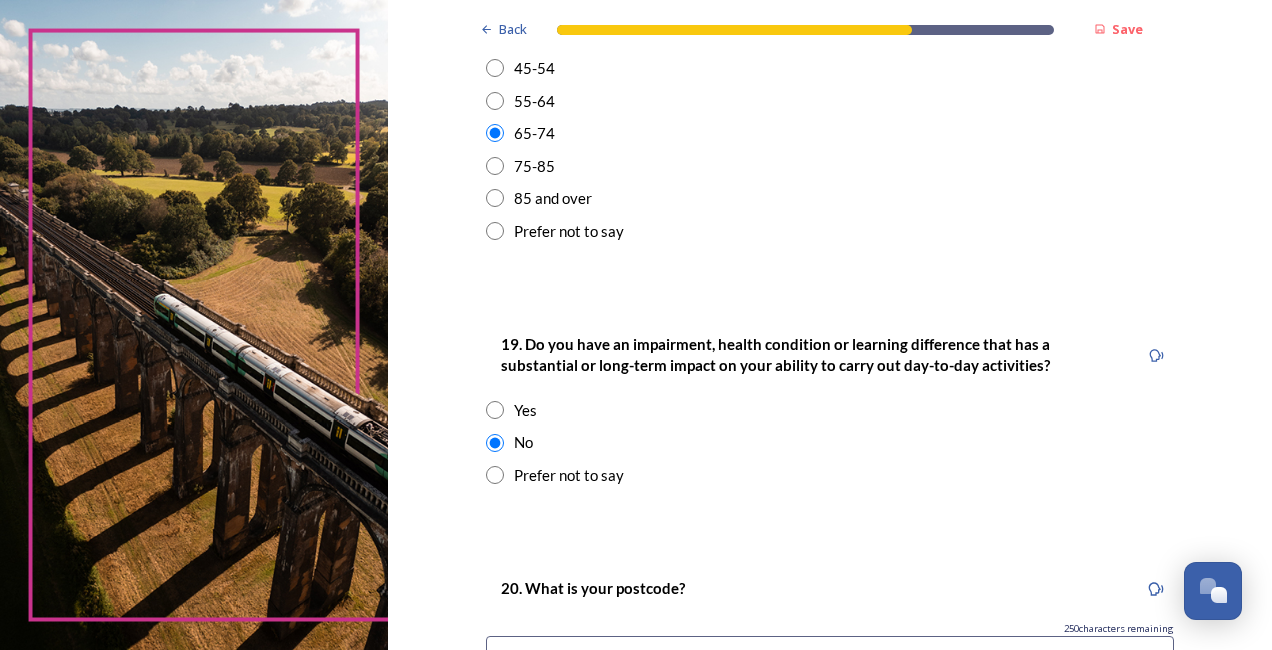 click at bounding box center (495, 443) 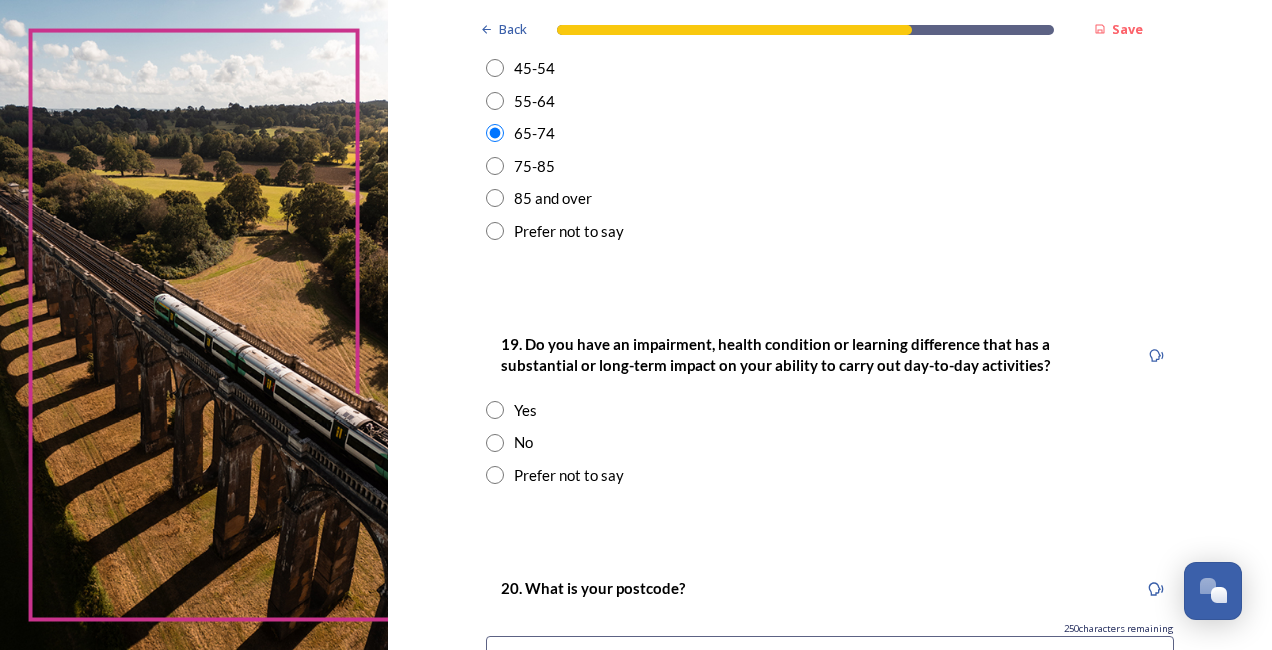 click at bounding box center (495, 443) 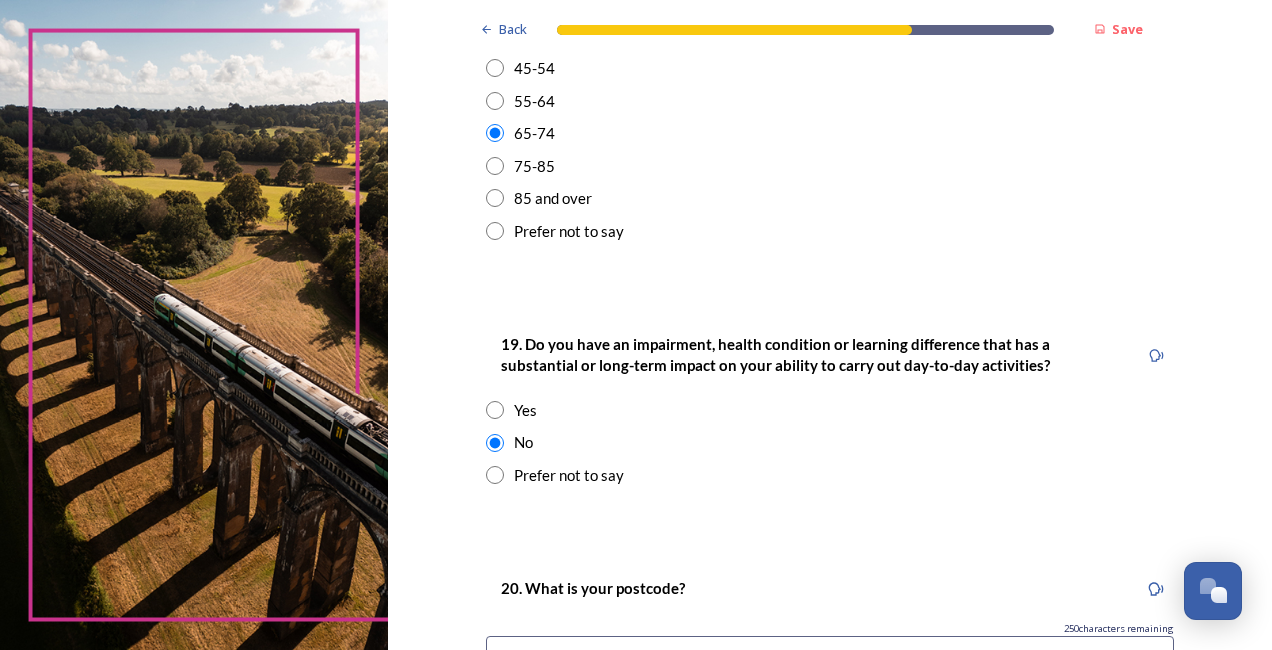 click at bounding box center (495, 443) 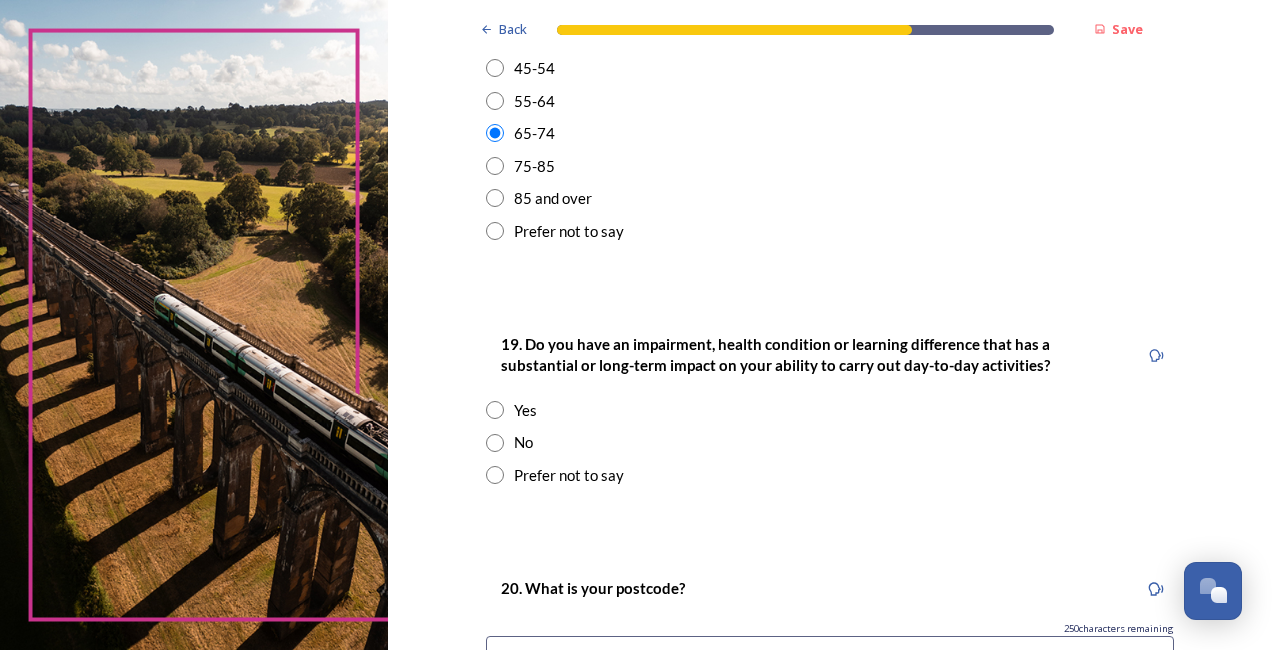 click at bounding box center (495, 443) 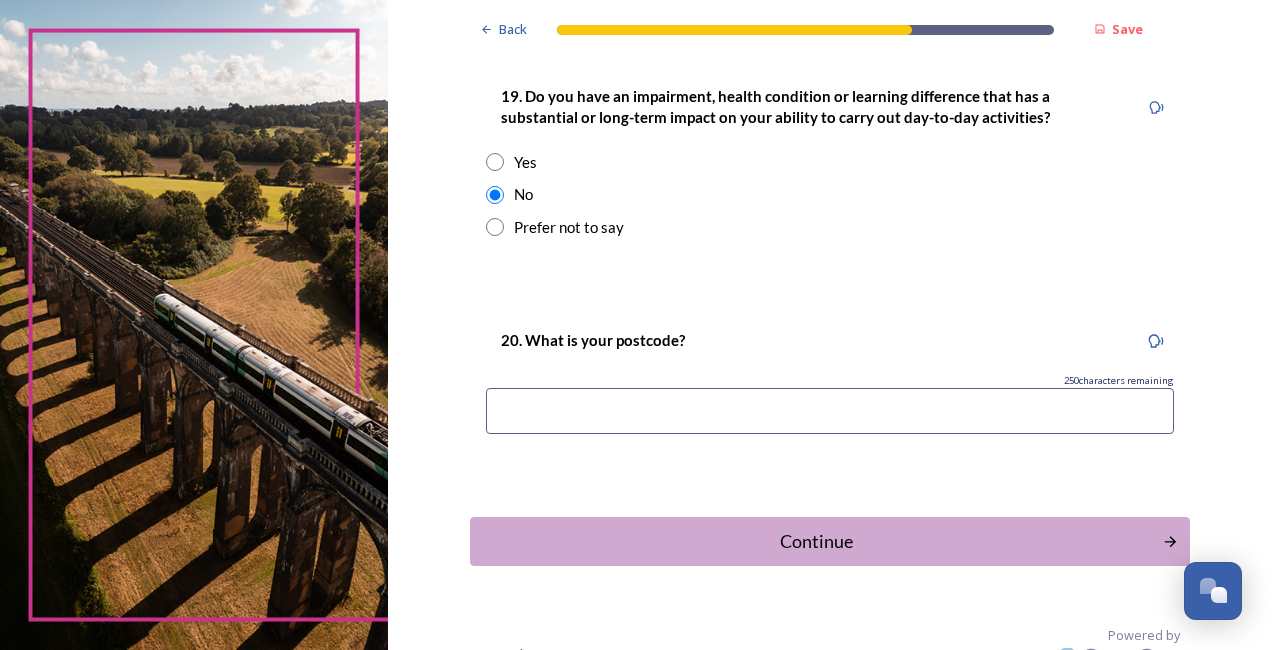 scroll, scrollTop: 1080, scrollLeft: 0, axis: vertical 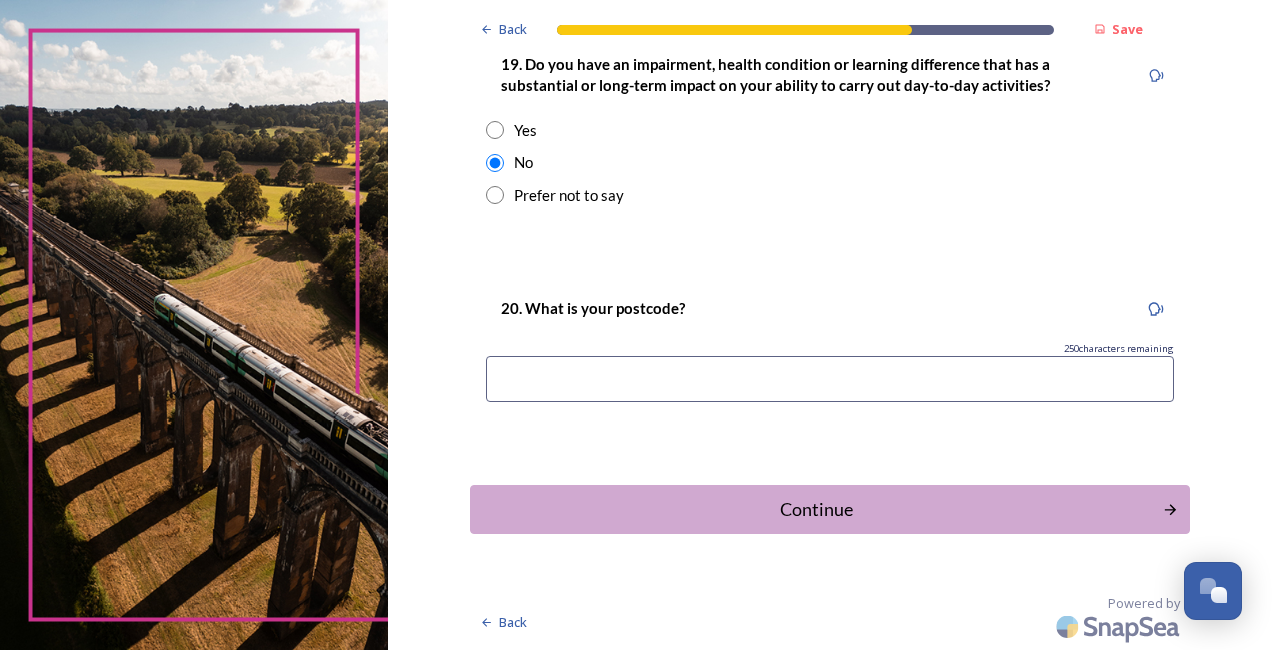 click at bounding box center [830, 379] 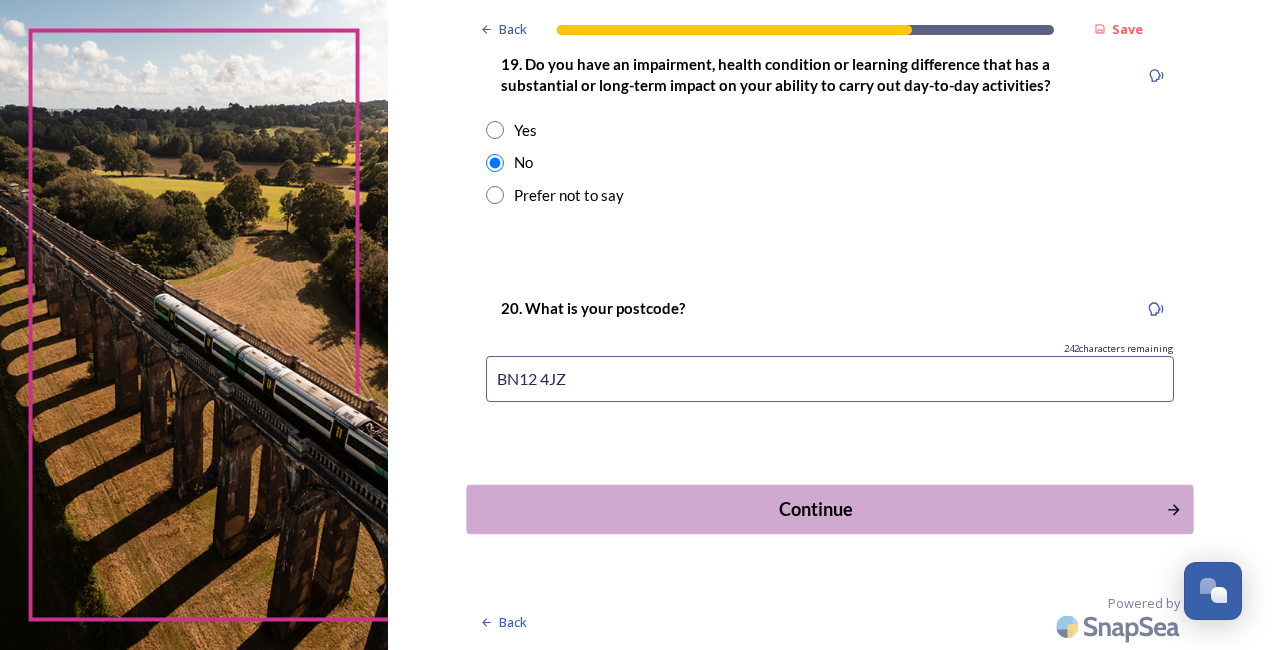 type on "BN12 4JZ" 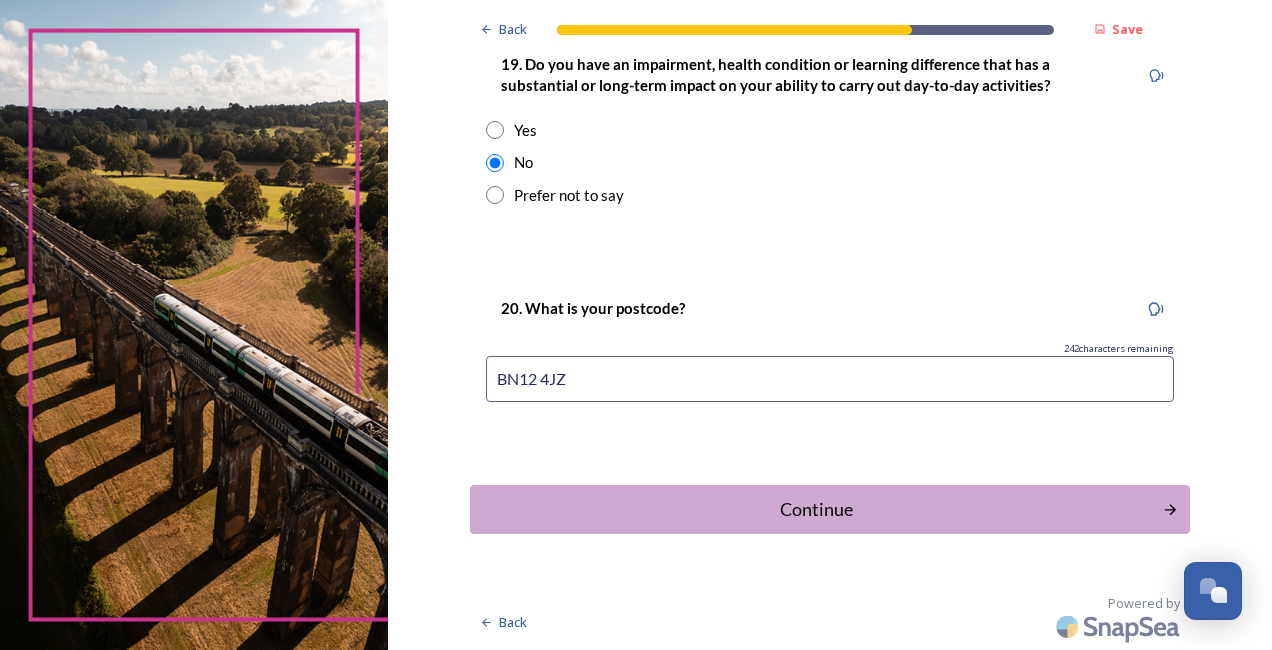 click on "Continue" at bounding box center (816, 509) 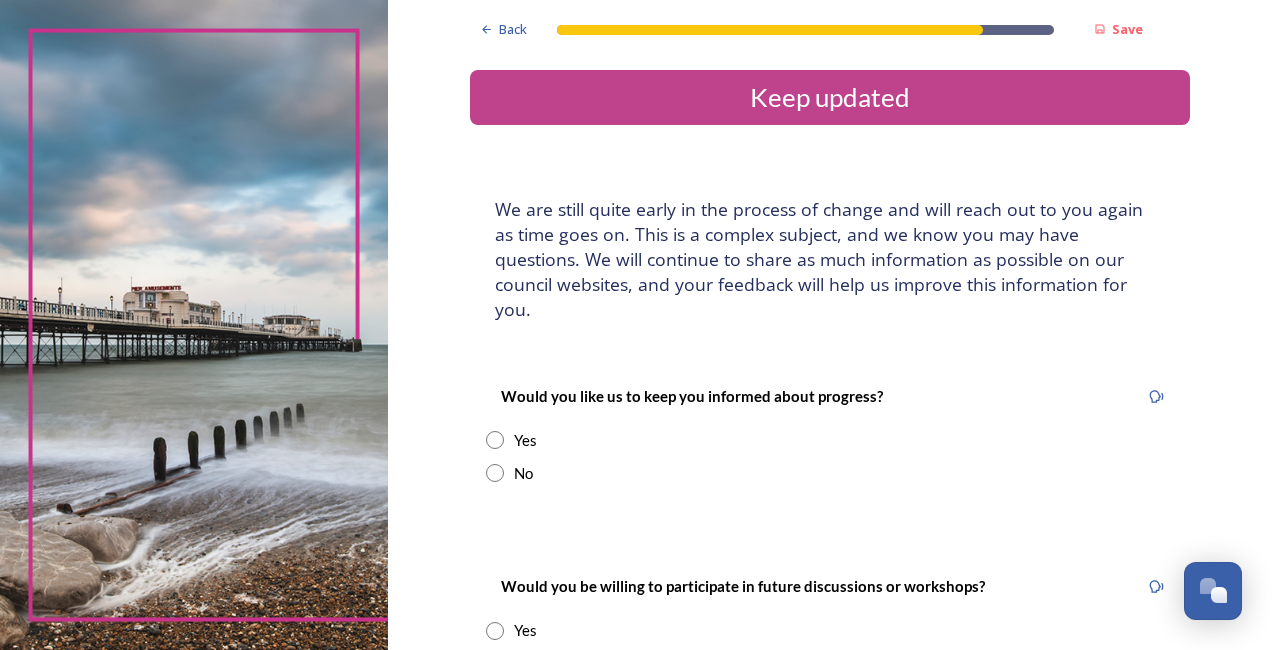 click at bounding box center (495, 440) 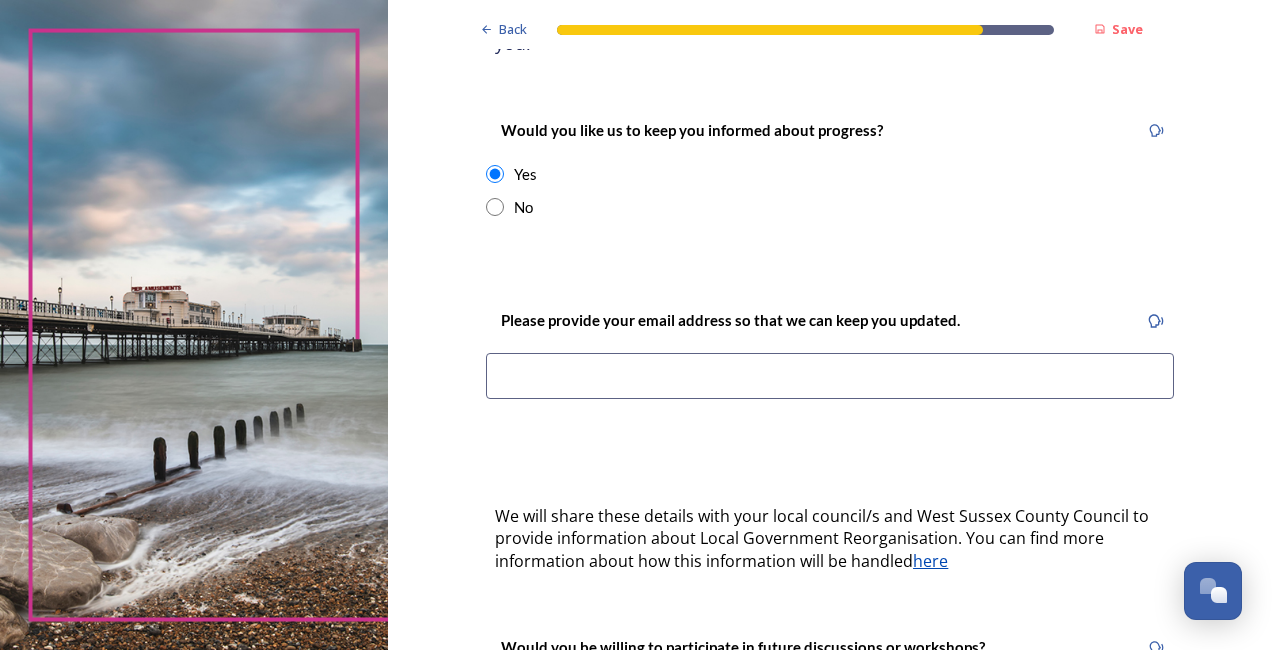 scroll, scrollTop: 200, scrollLeft: 0, axis: vertical 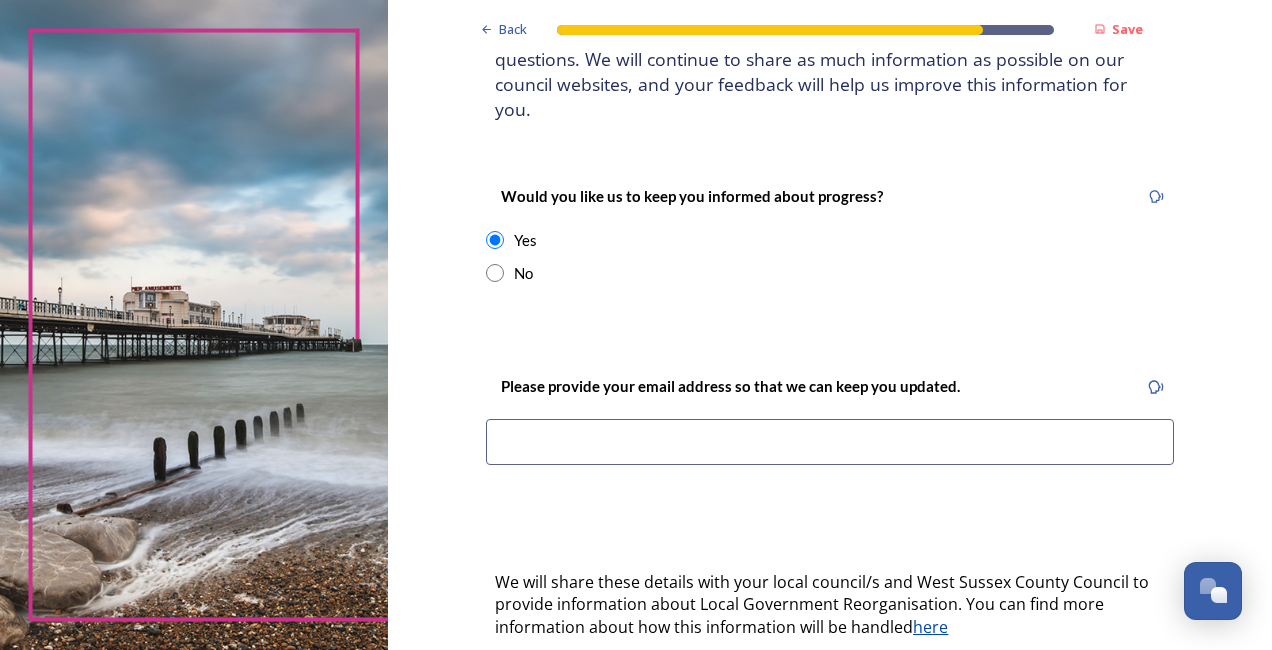 click at bounding box center [830, 442] 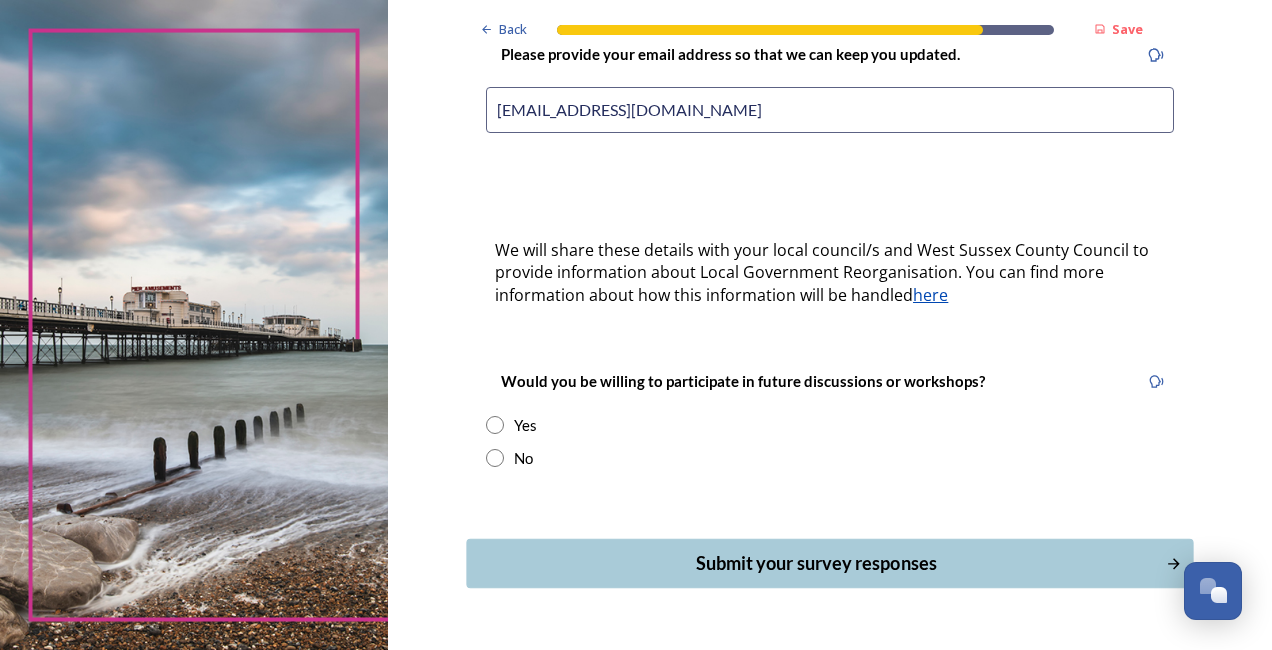 scroll, scrollTop: 561, scrollLeft: 0, axis: vertical 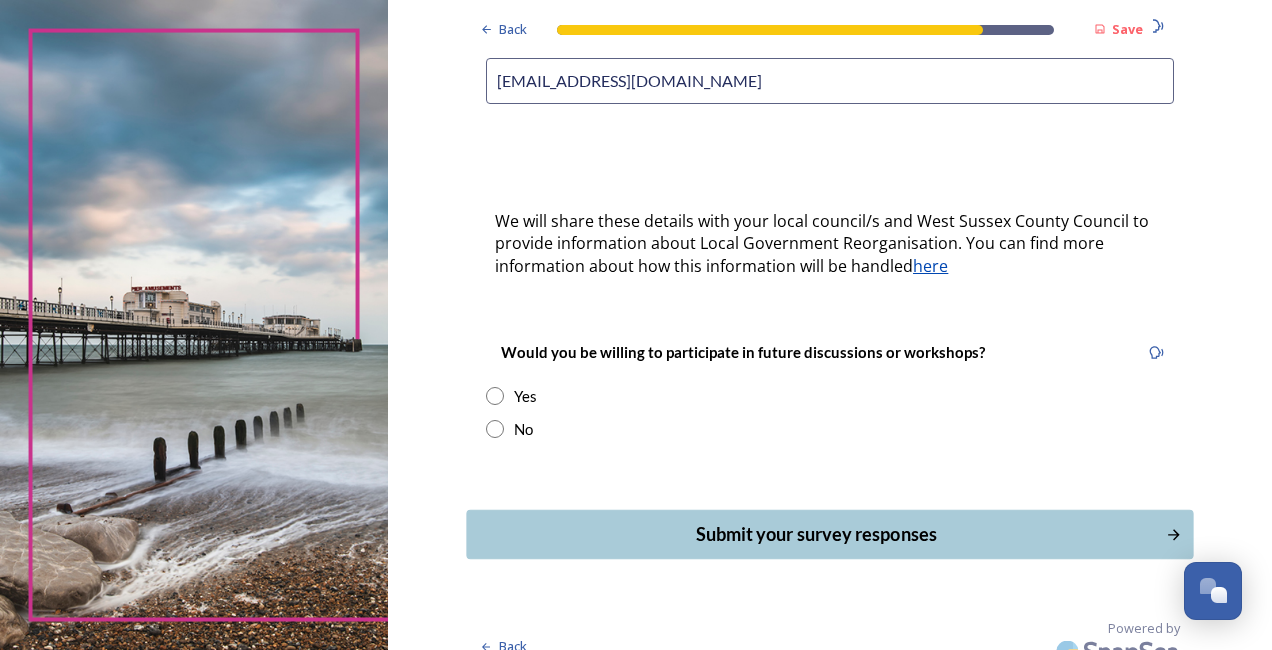 type on "[EMAIL_ADDRESS][DOMAIN_NAME]" 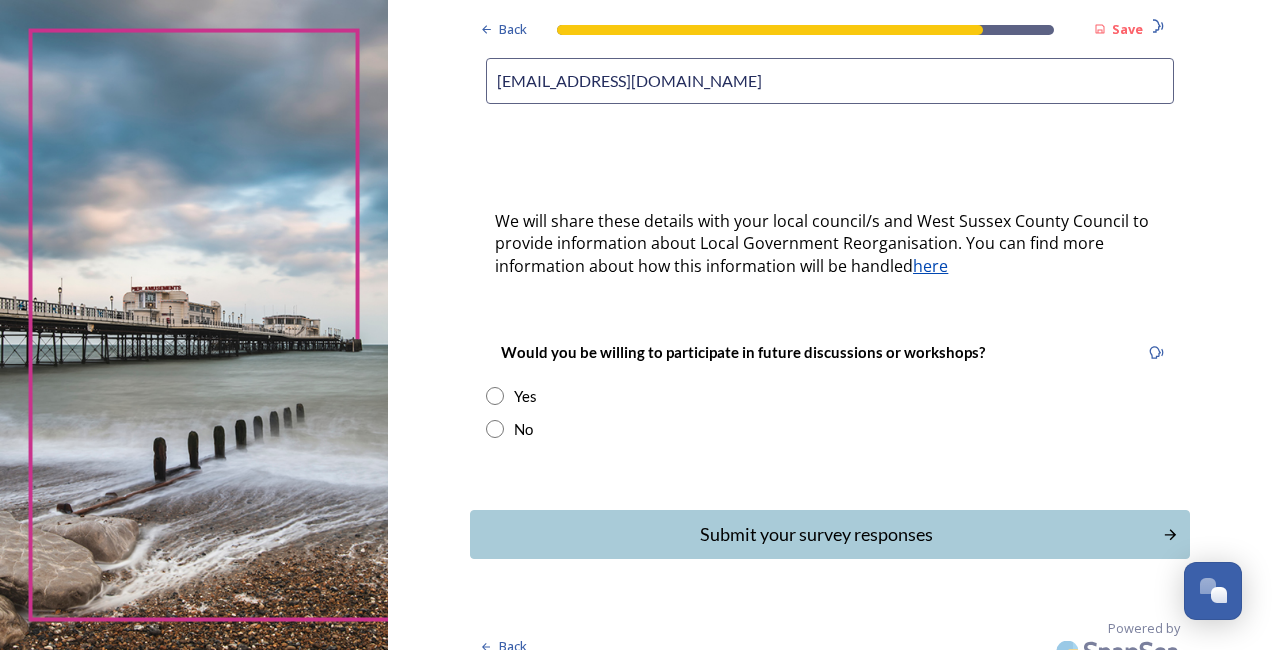 scroll, scrollTop: 0, scrollLeft: 0, axis: both 